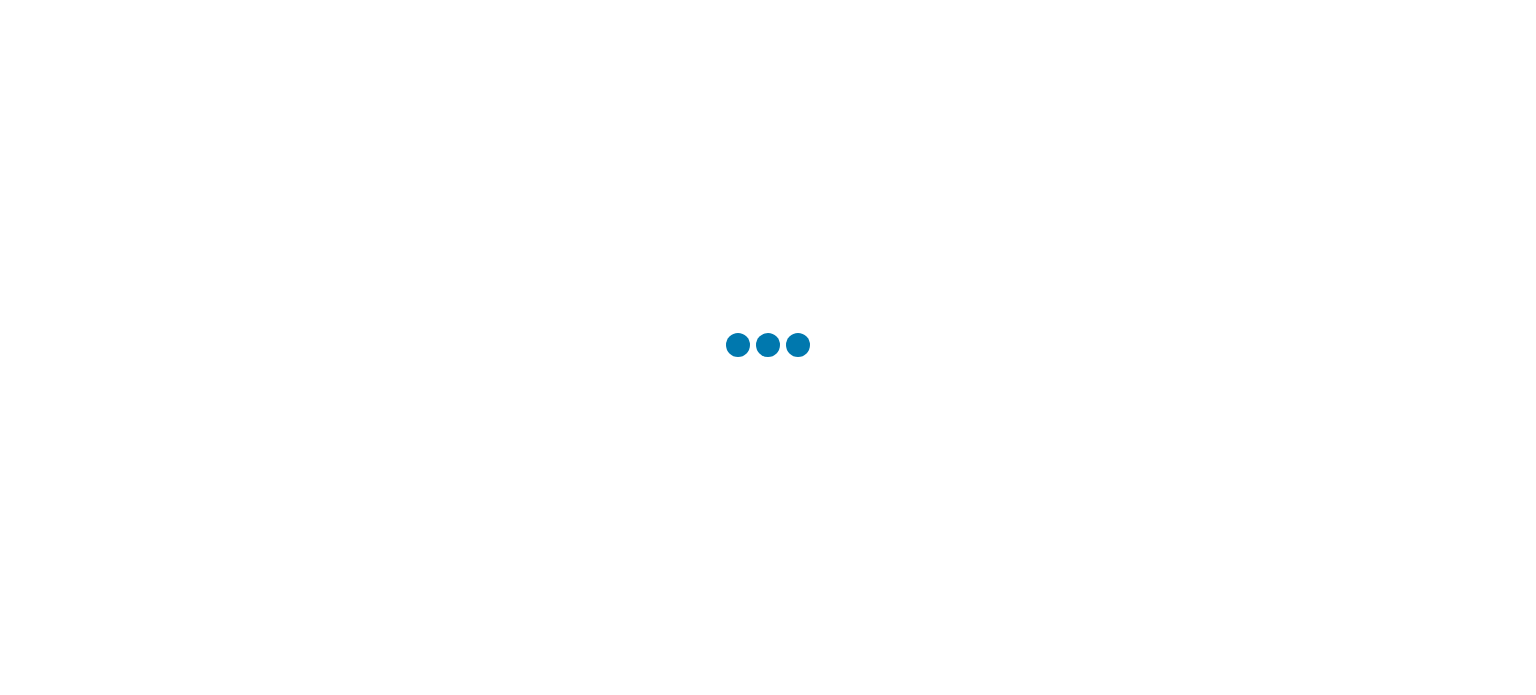 scroll, scrollTop: 0, scrollLeft: 0, axis: both 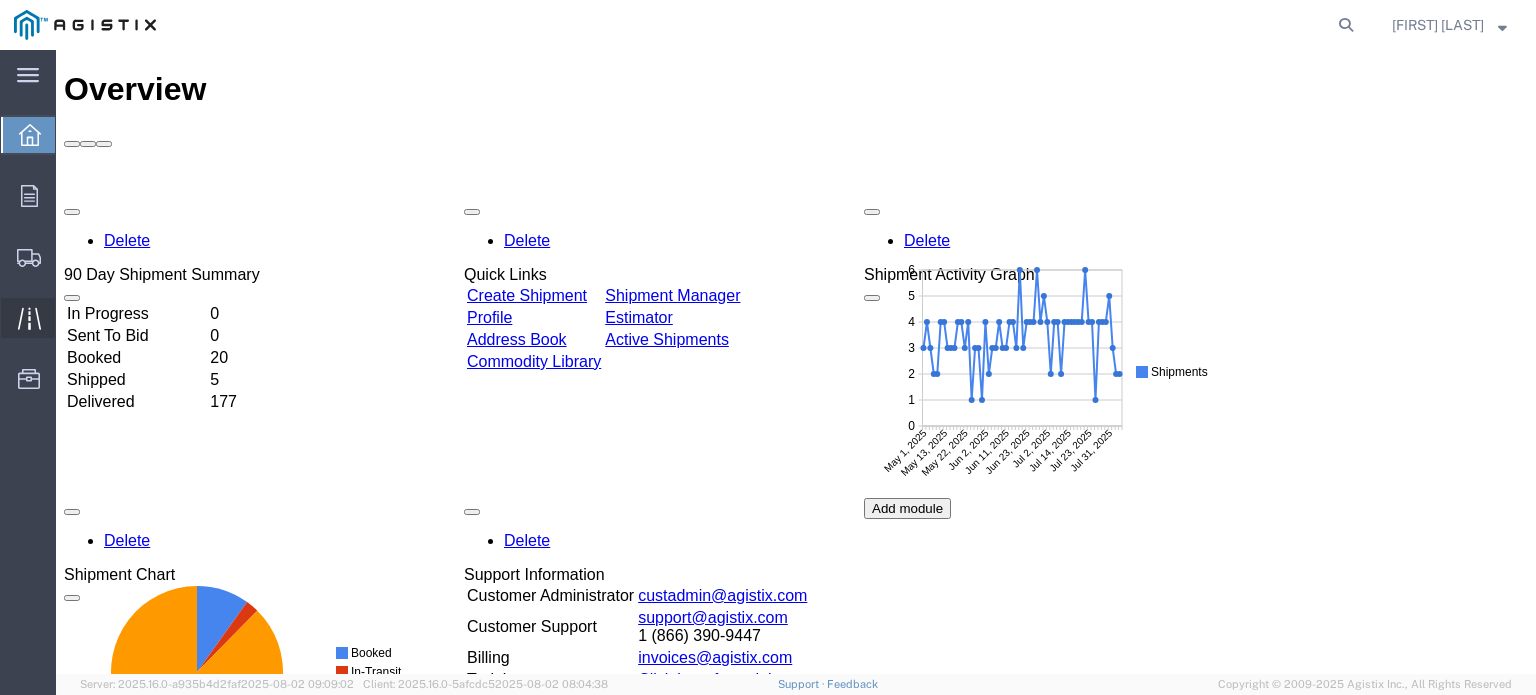 click on "Traffic" 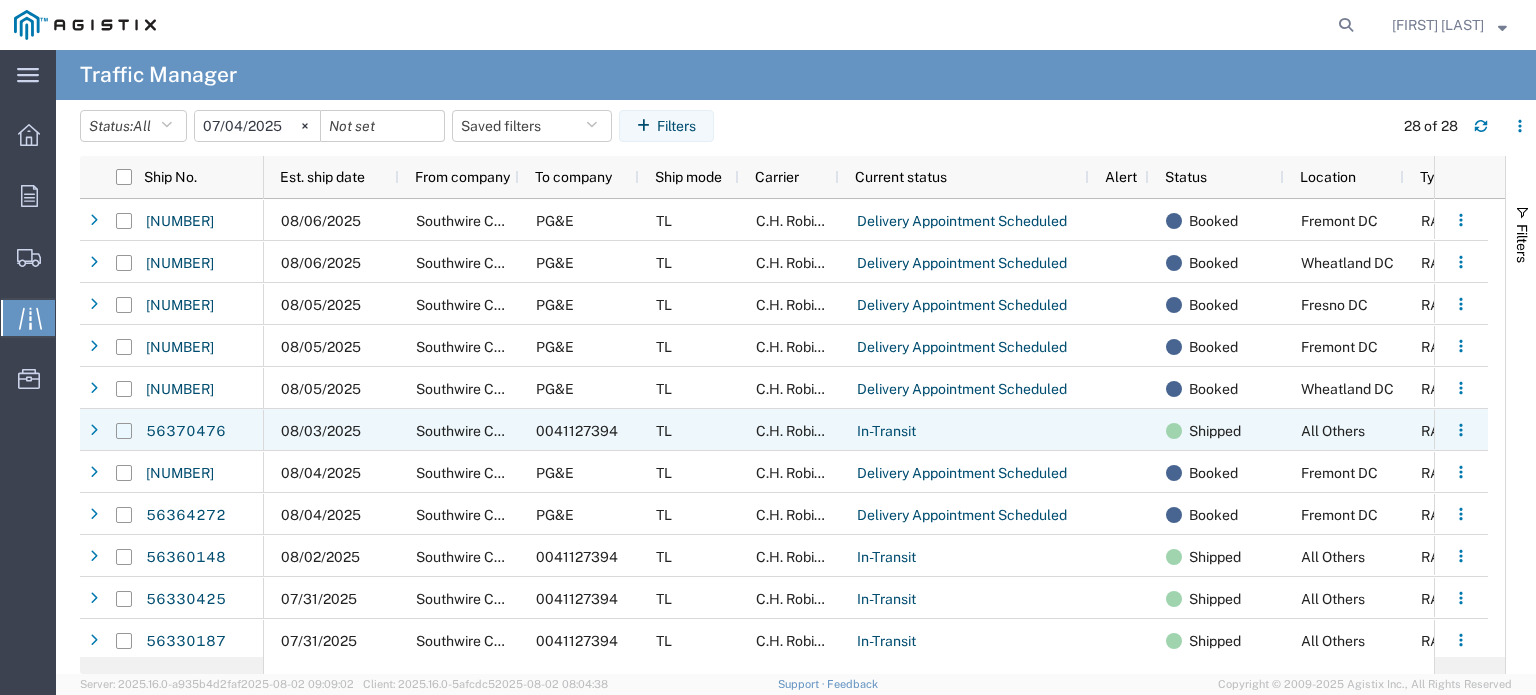 click at bounding box center (124, 431) 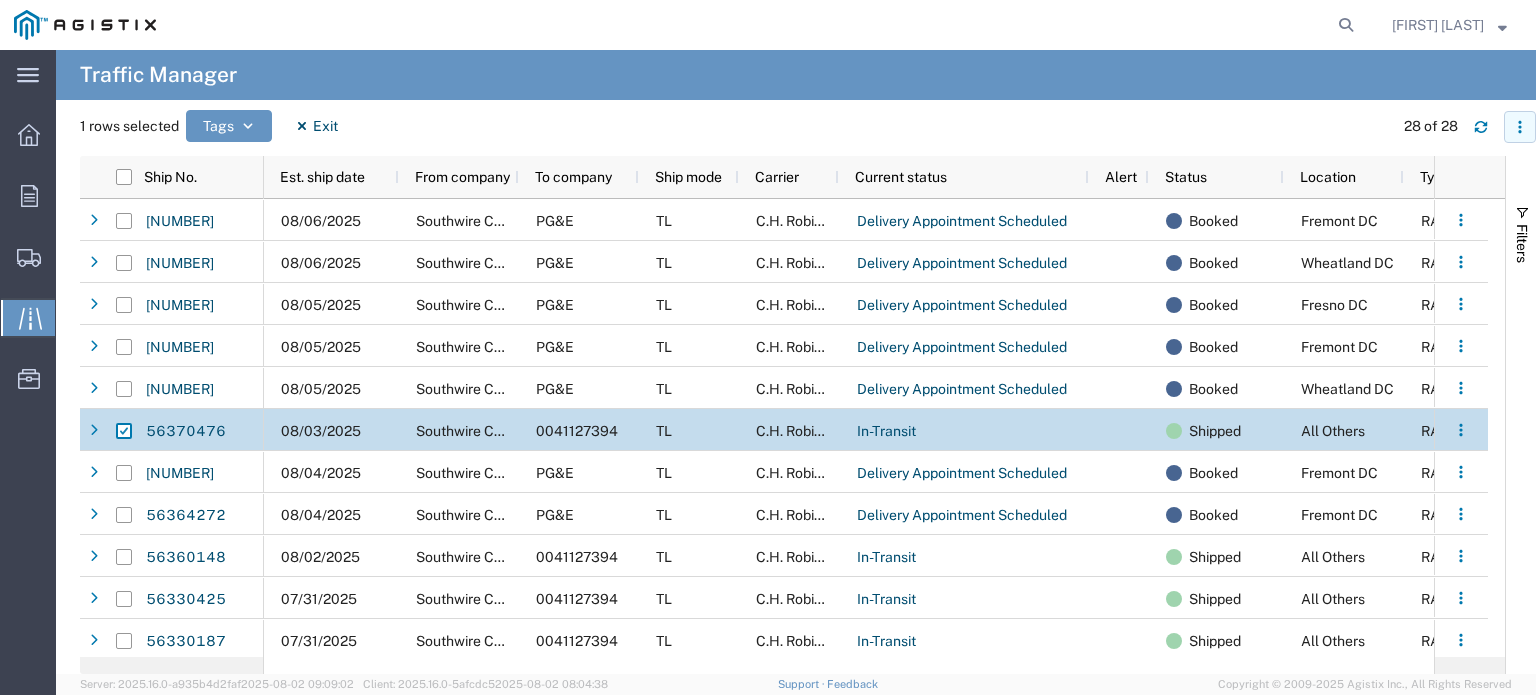 click 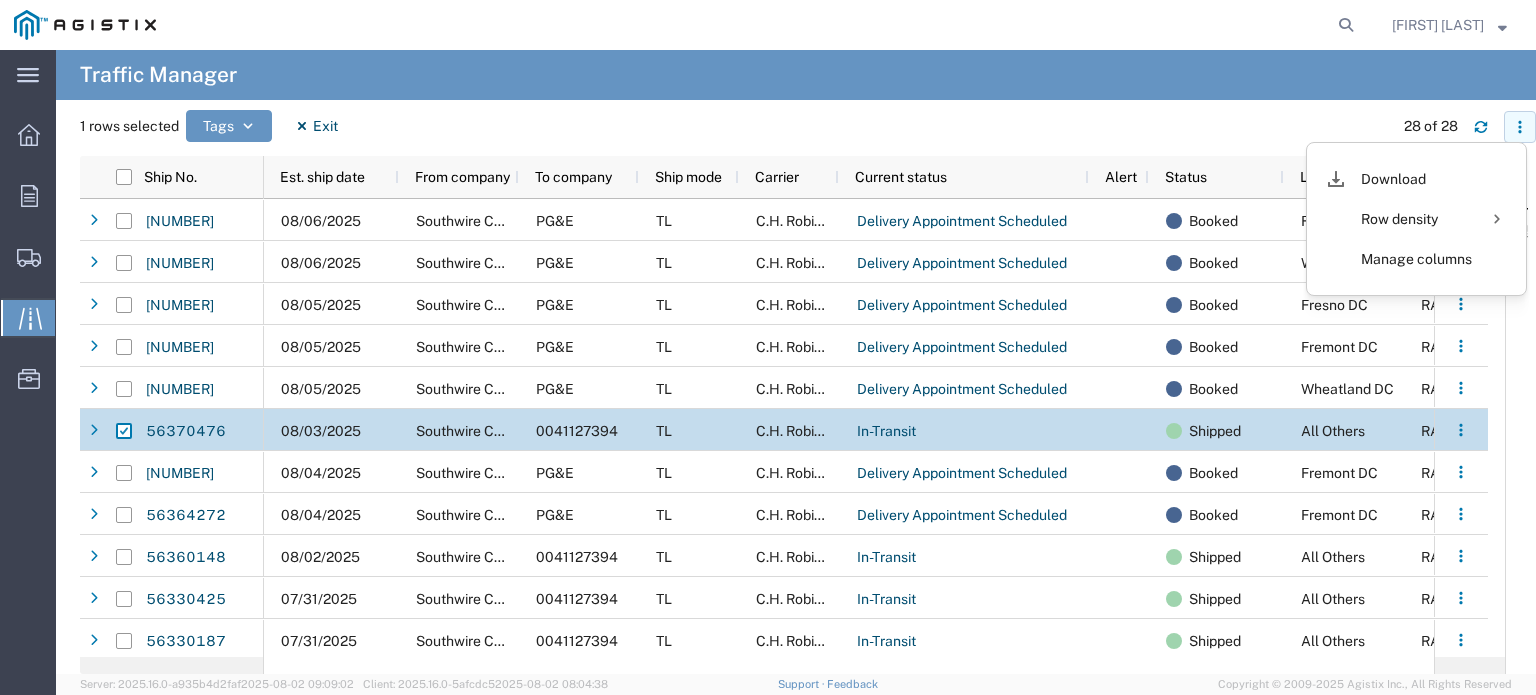 click 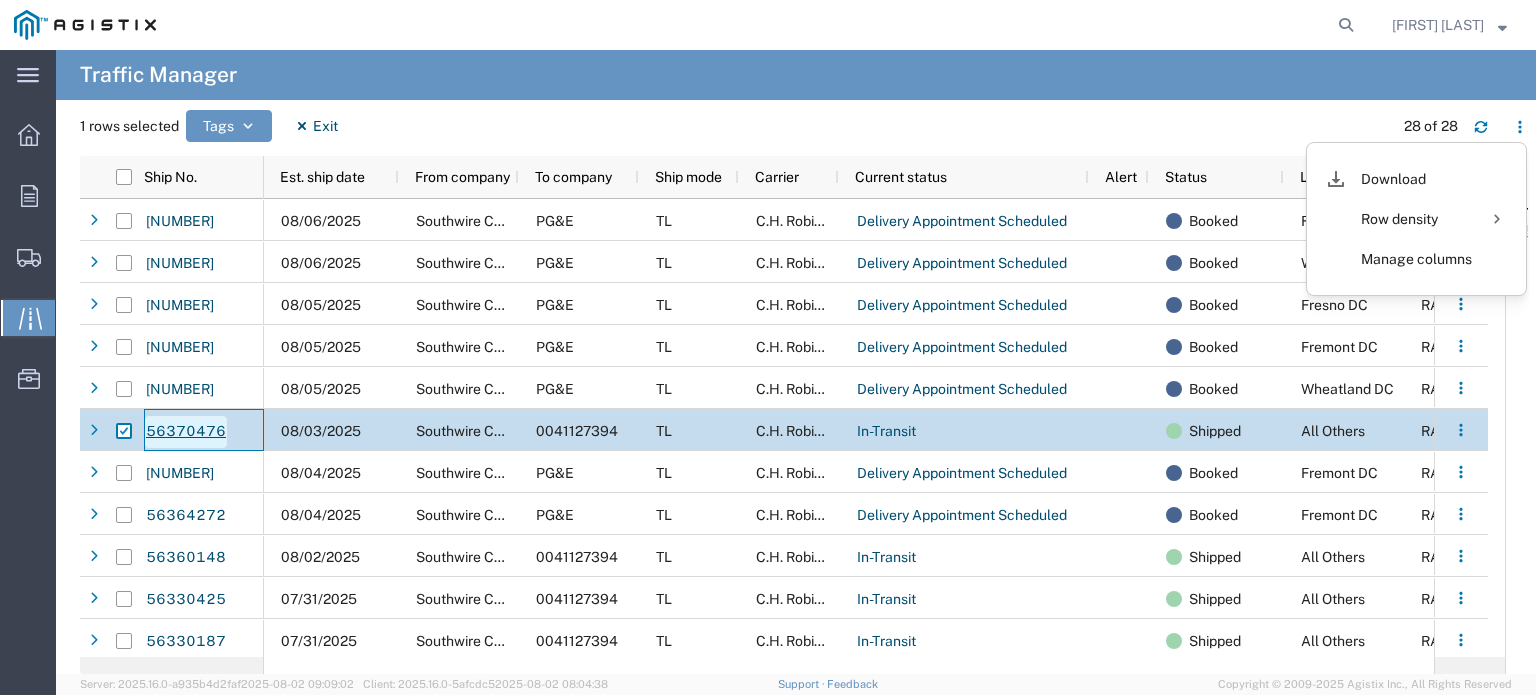 click on "56370476" 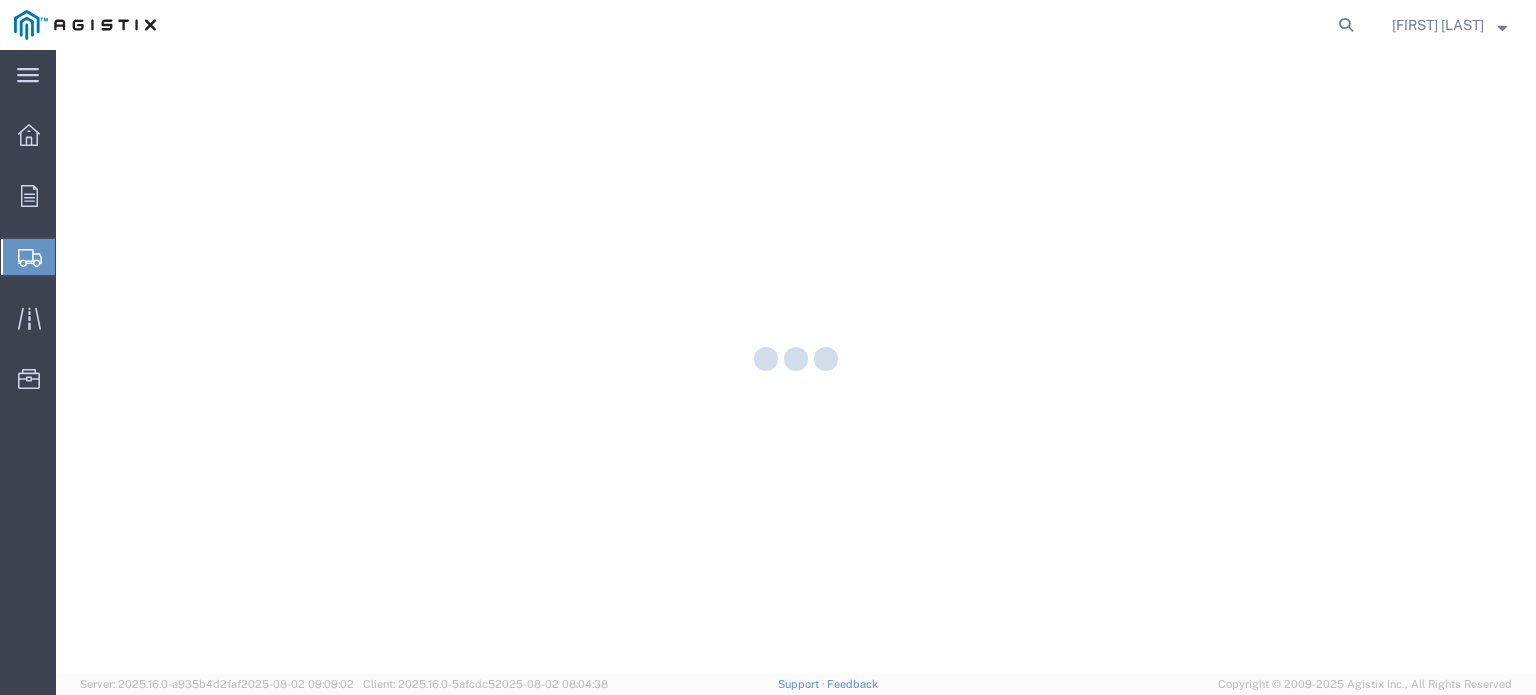 scroll, scrollTop: 0, scrollLeft: 0, axis: both 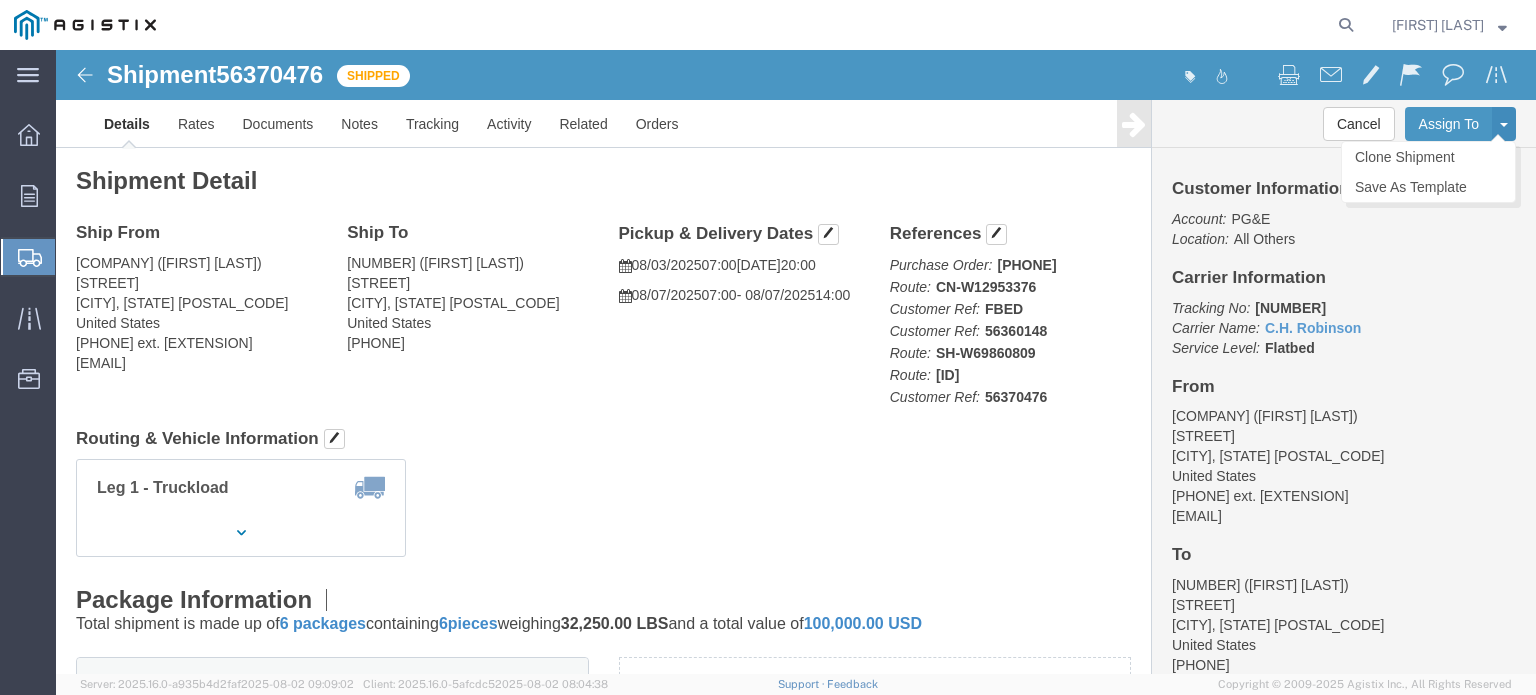 click 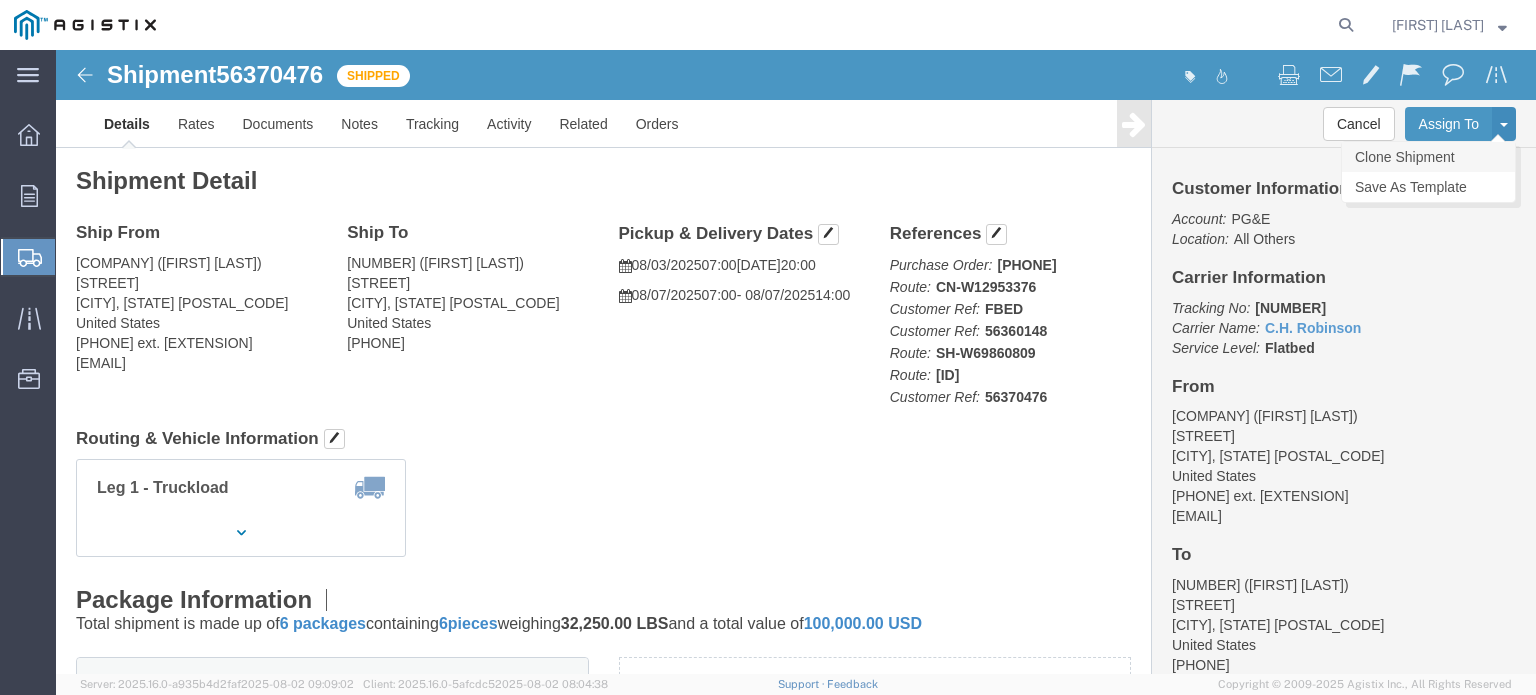 click on "Clone Shipment" 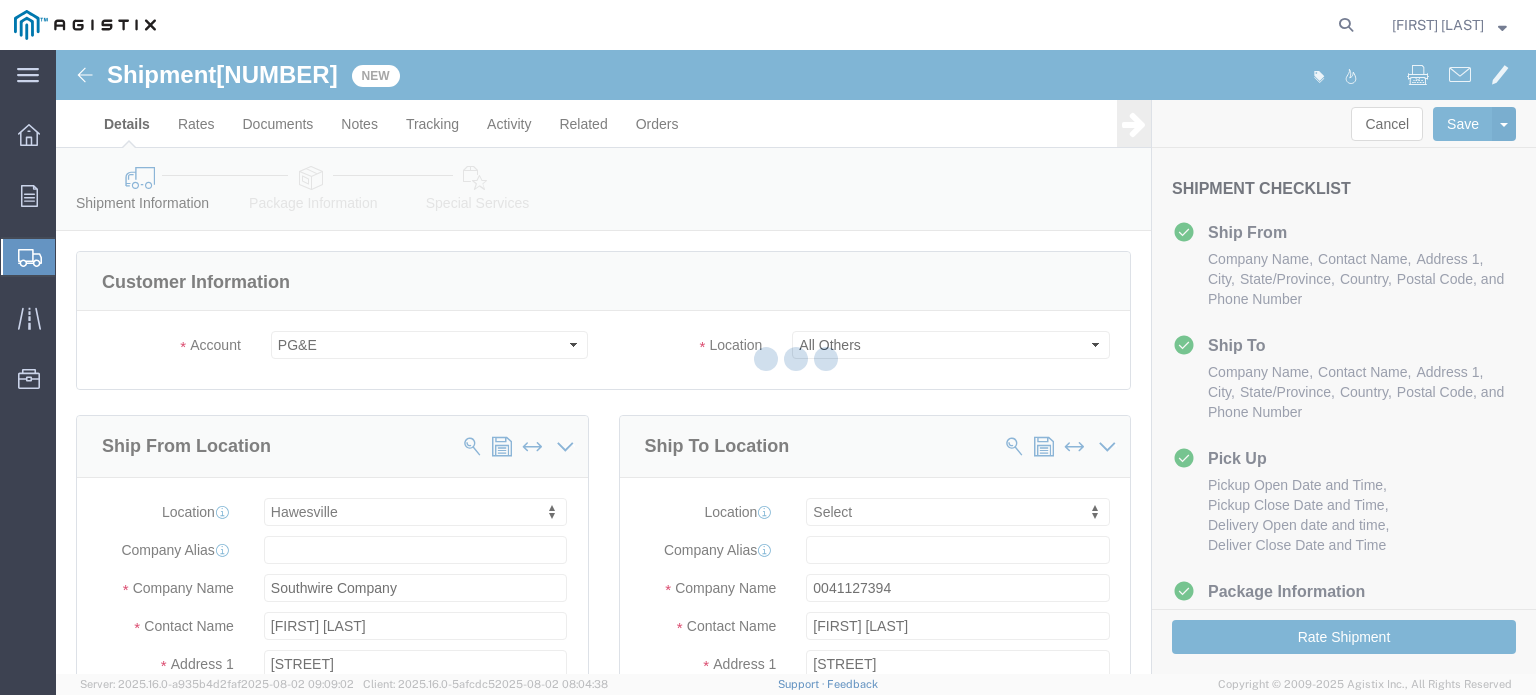 select on "47291" 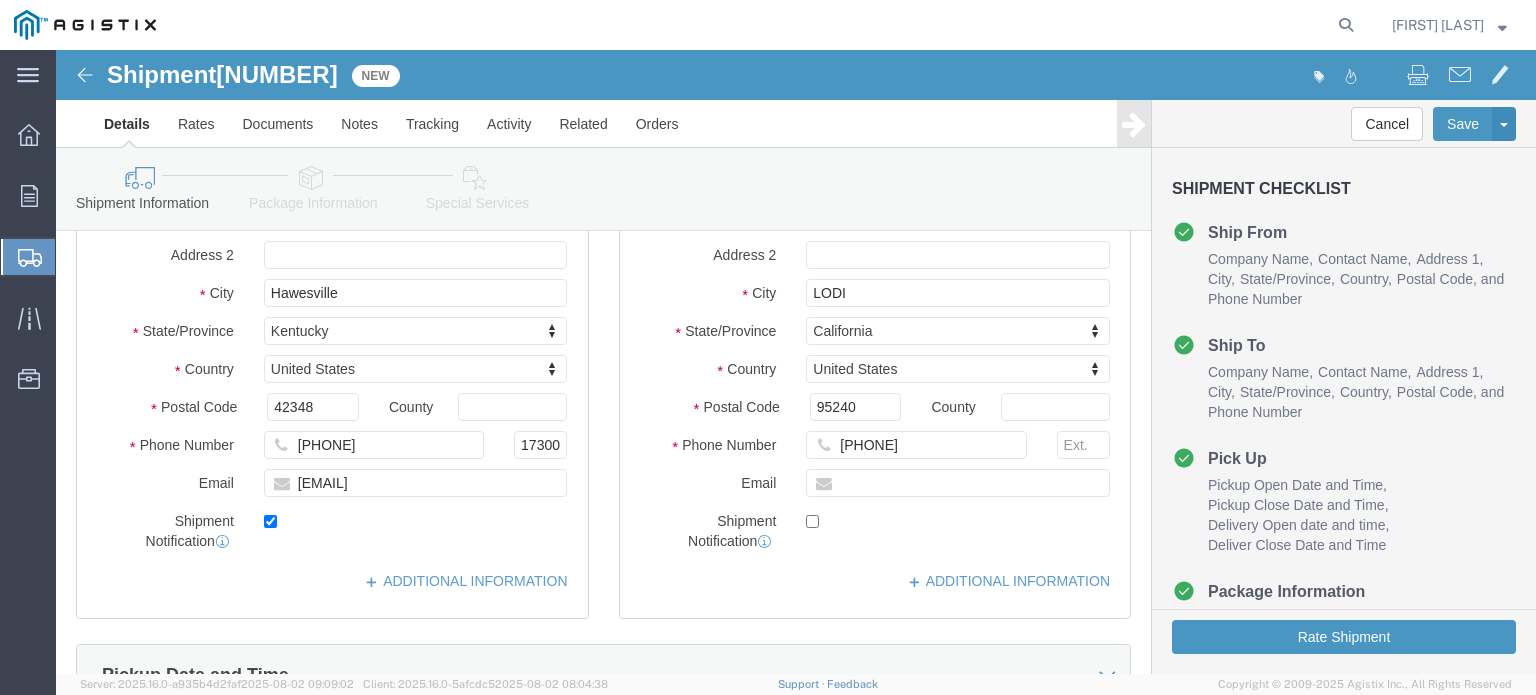 scroll, scrollTop: 700, scrollLeft: 0, axis: vertical 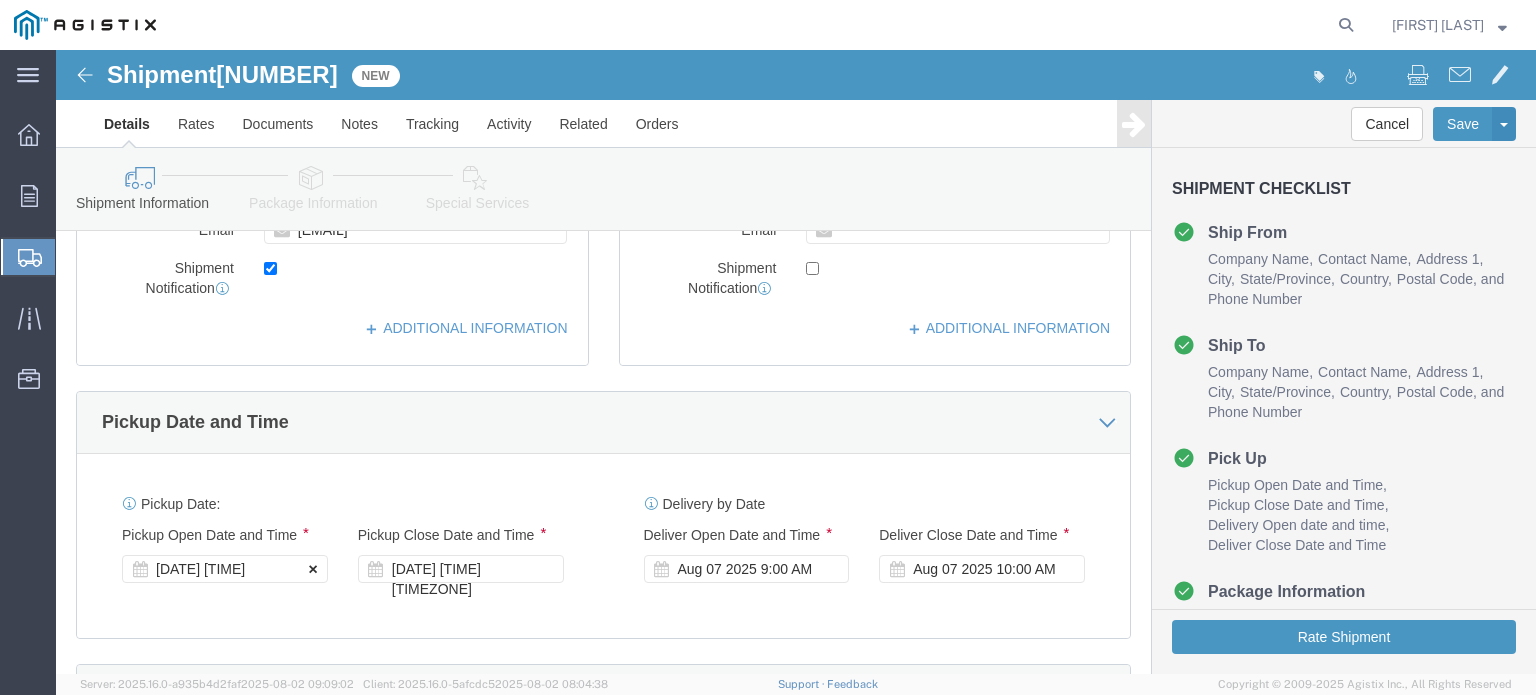 click 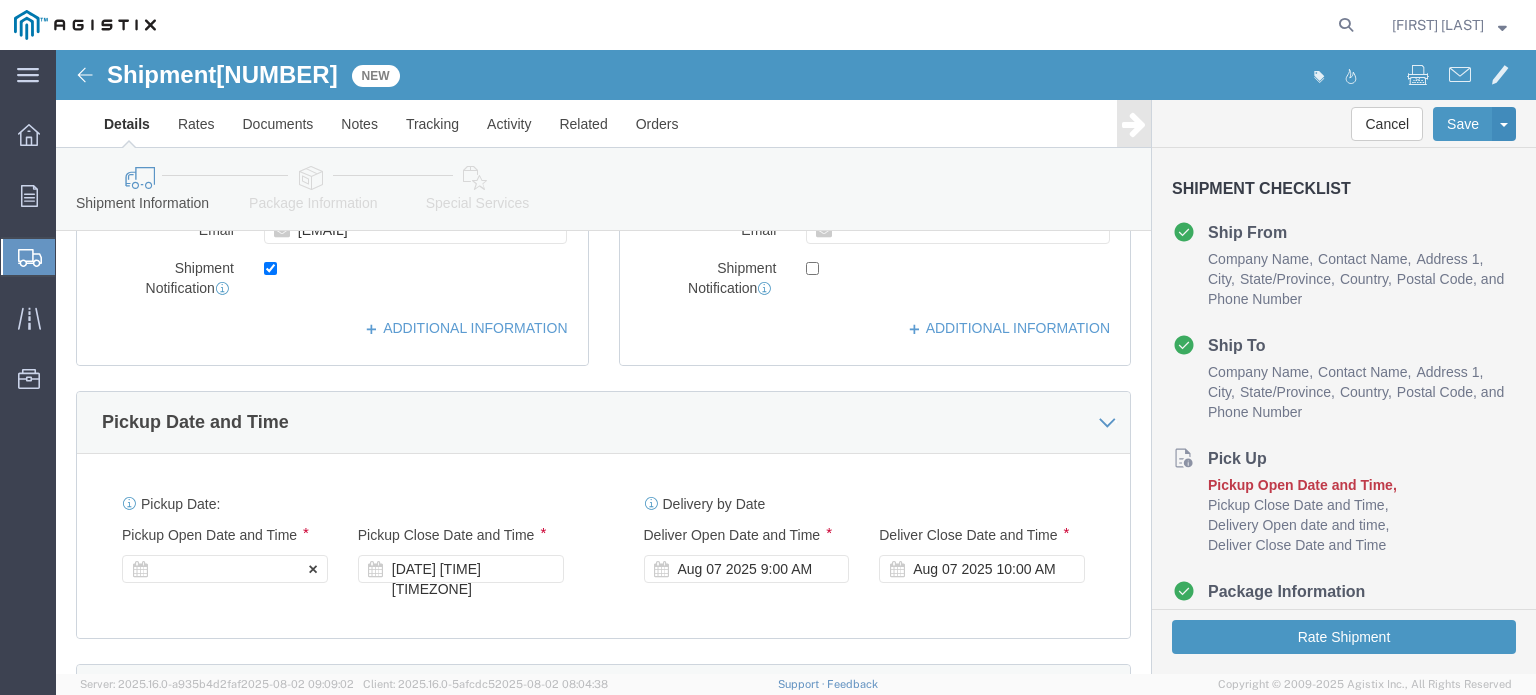 click 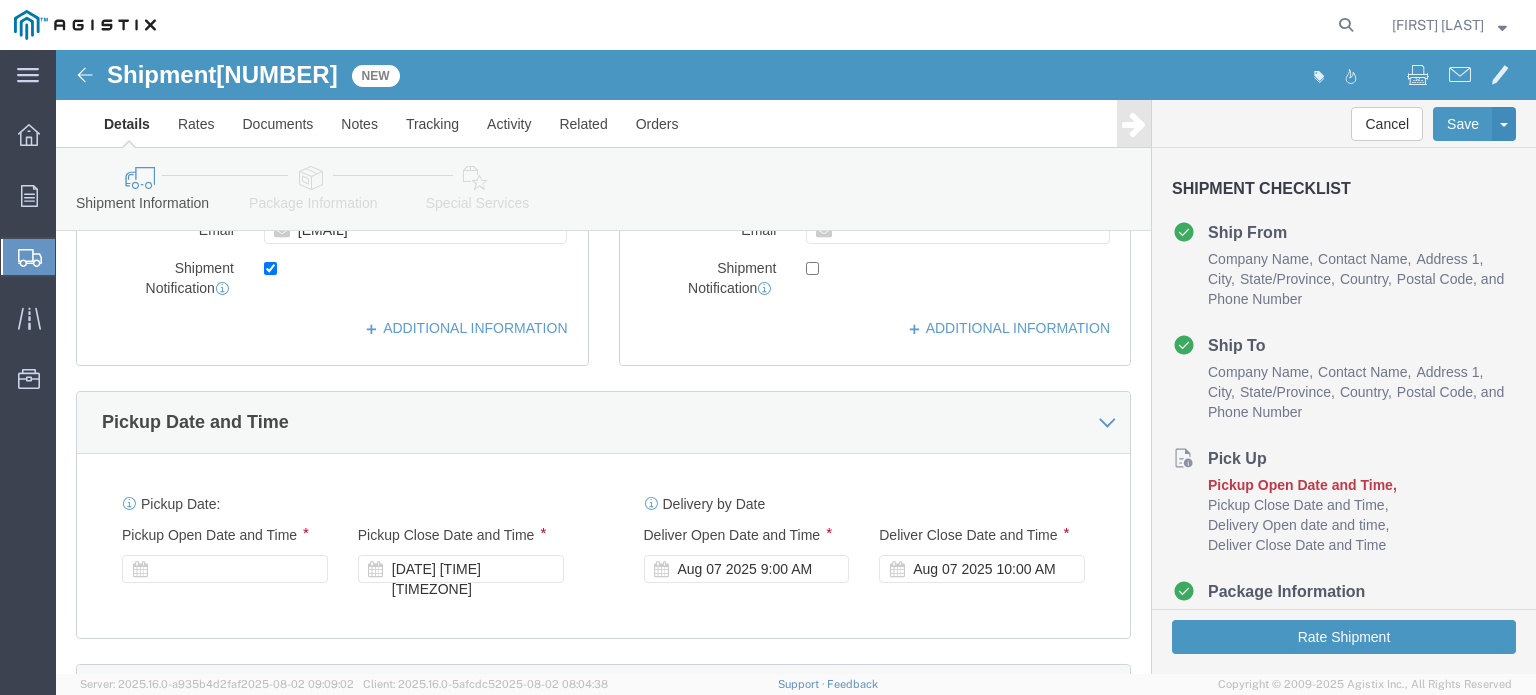 scroll, scrollTop: 1268, scrollLeft: 0, axis: vertical 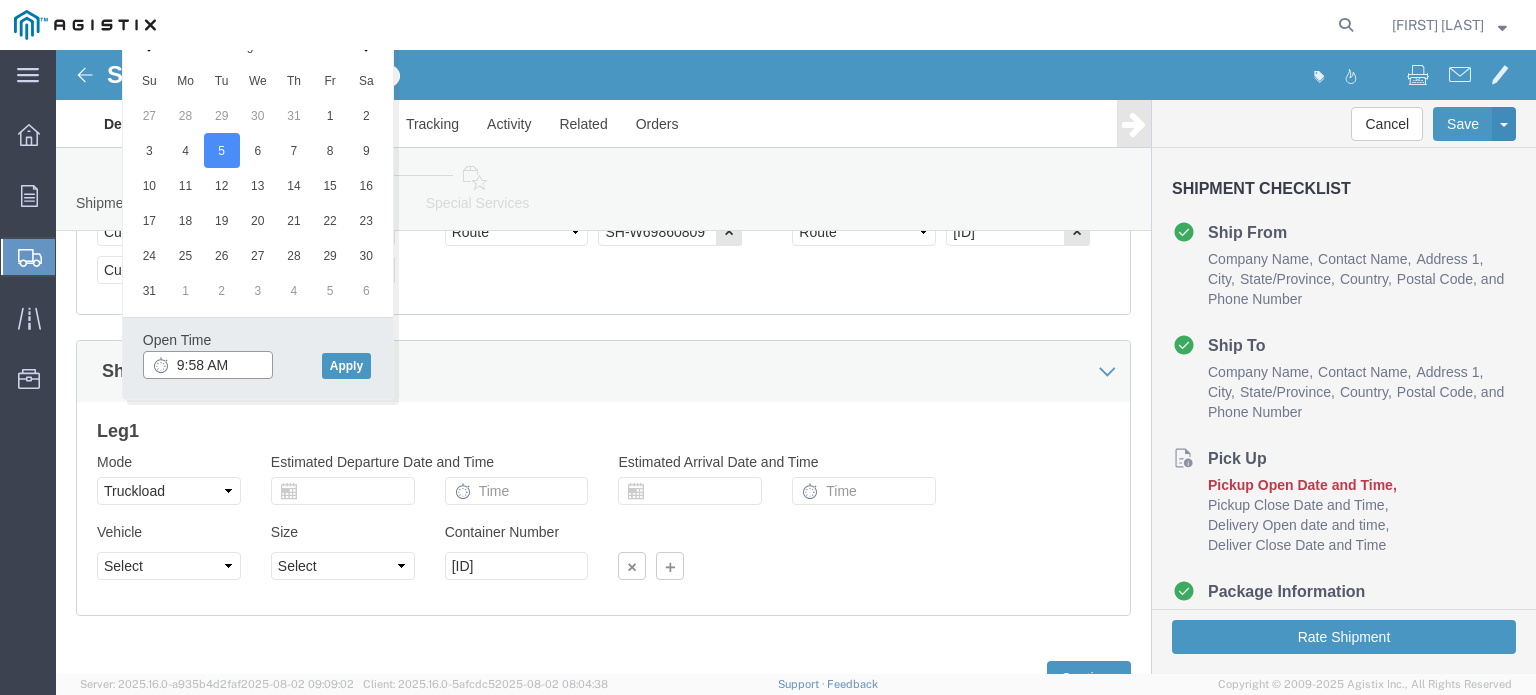 click on "9:58 AM" 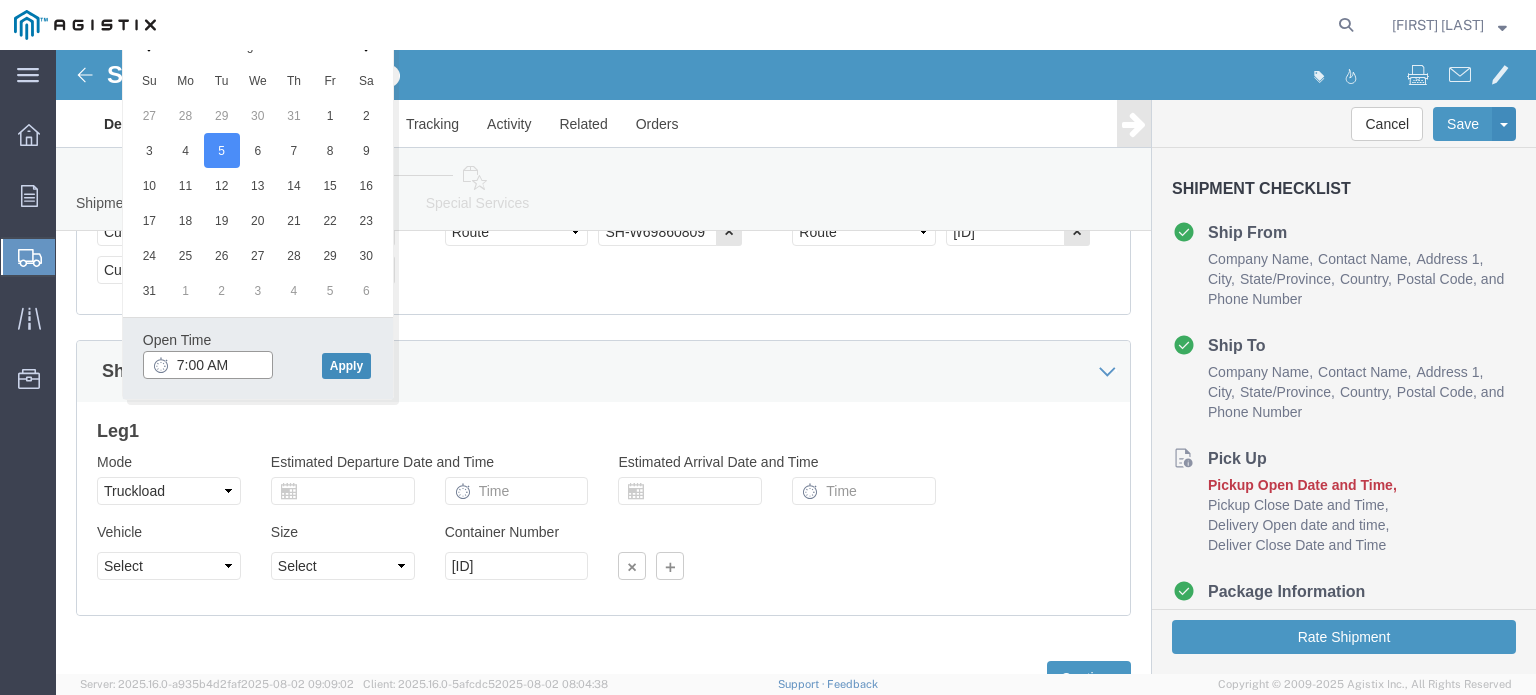 type on "7:00 AM" 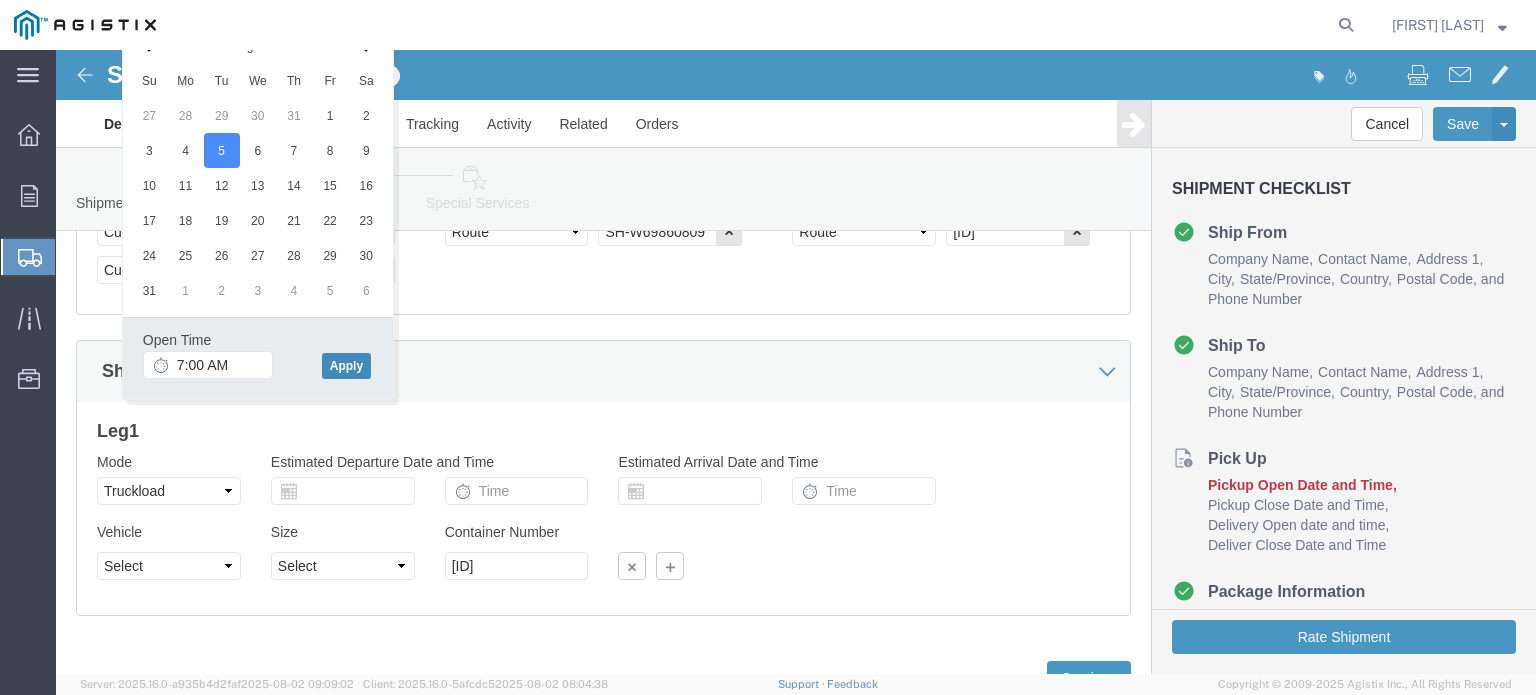 click on "Apply" 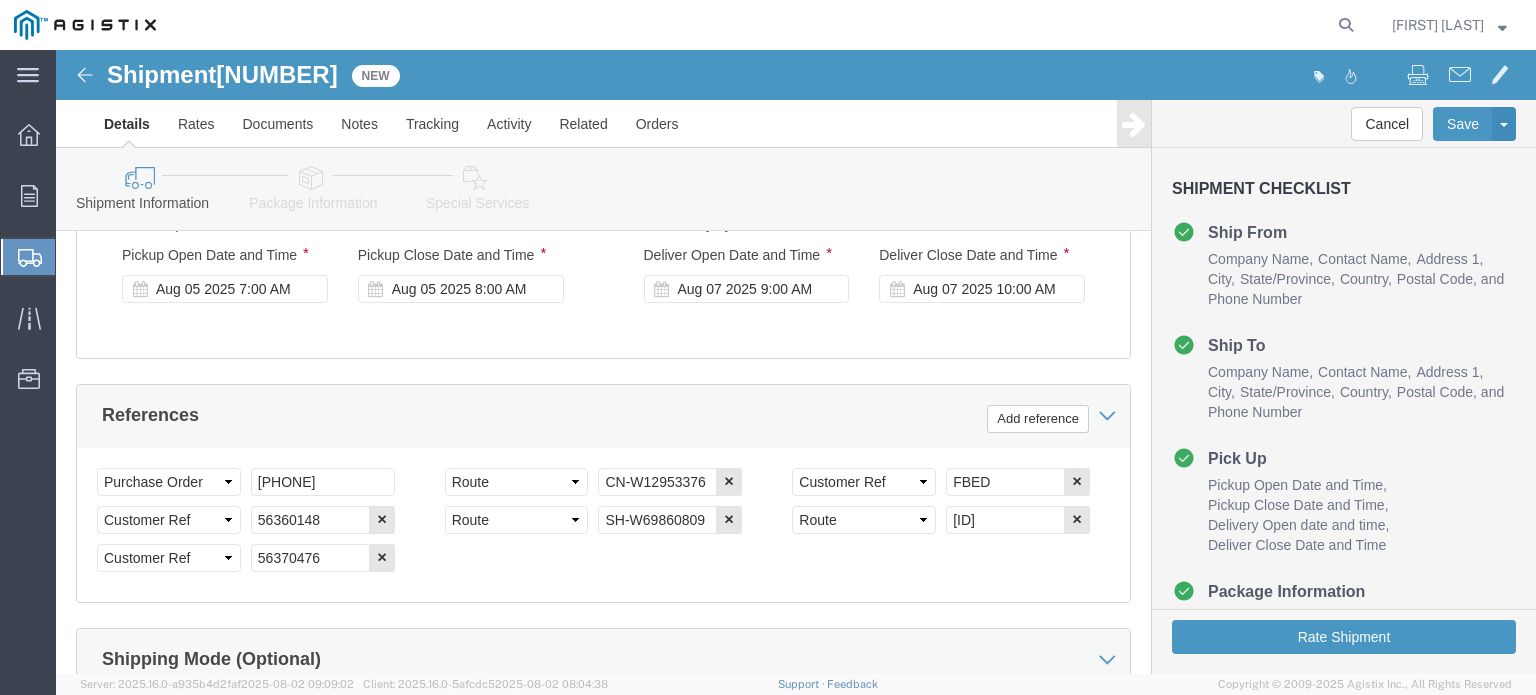 scroll, scrollTop: 968, scrollLeft: 0, axis: vertical 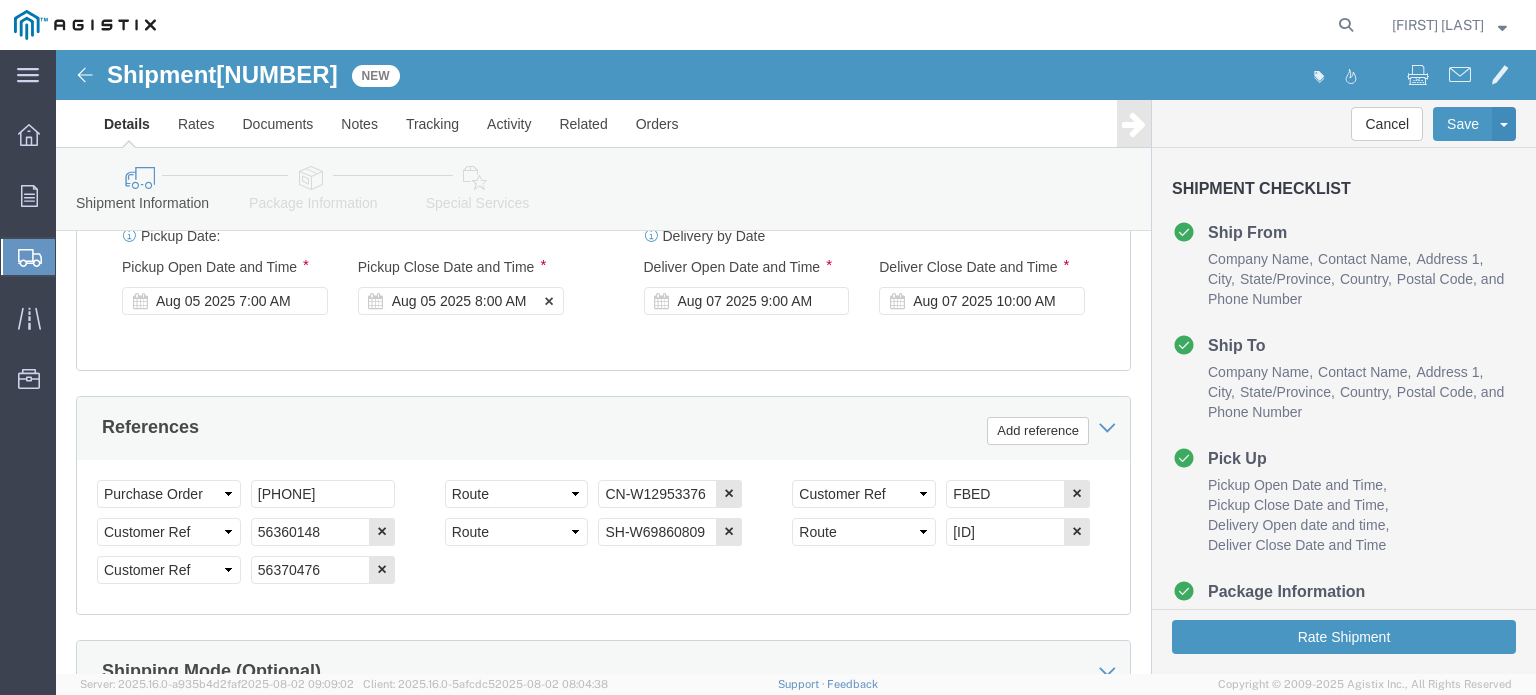 click on "Aug 05 2025 8:00 AM" 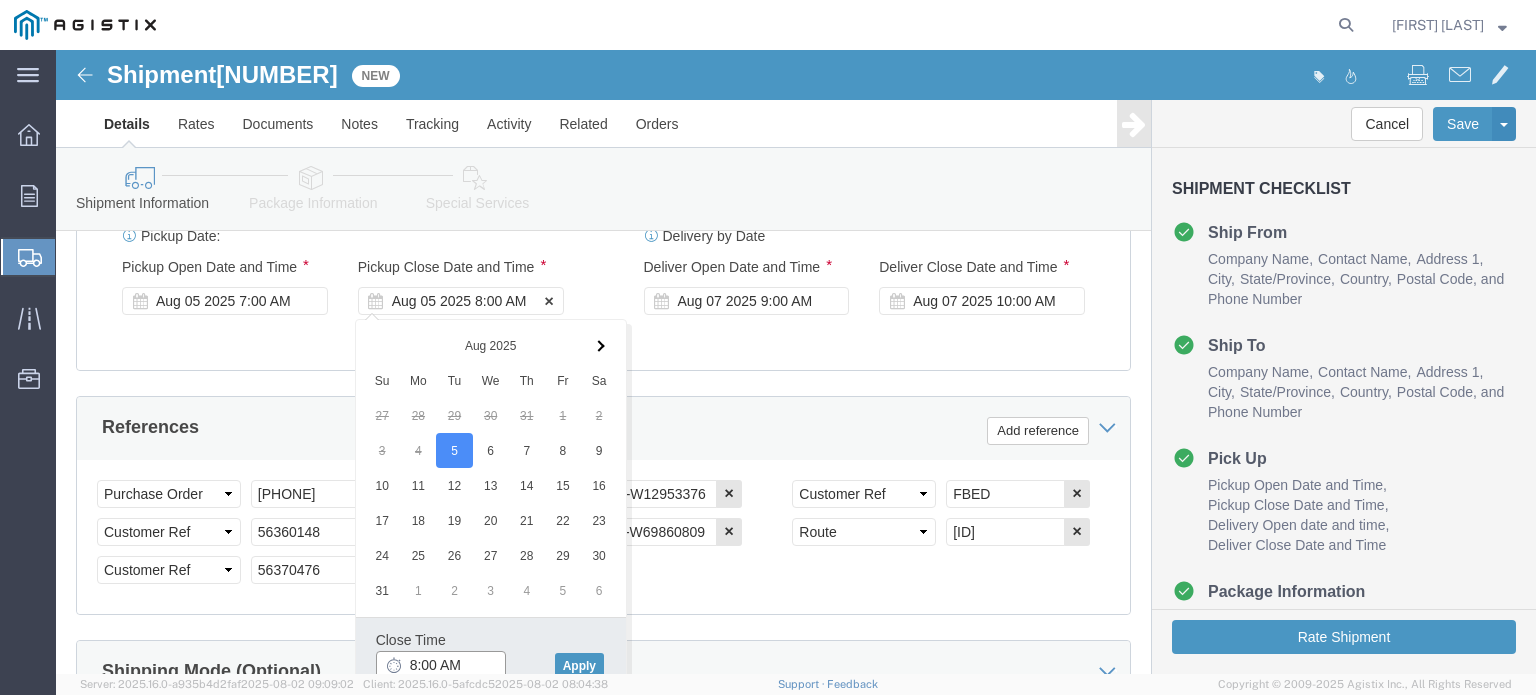 scroll, scrollTop: 970, scrollLeft: 0, axis: vertical 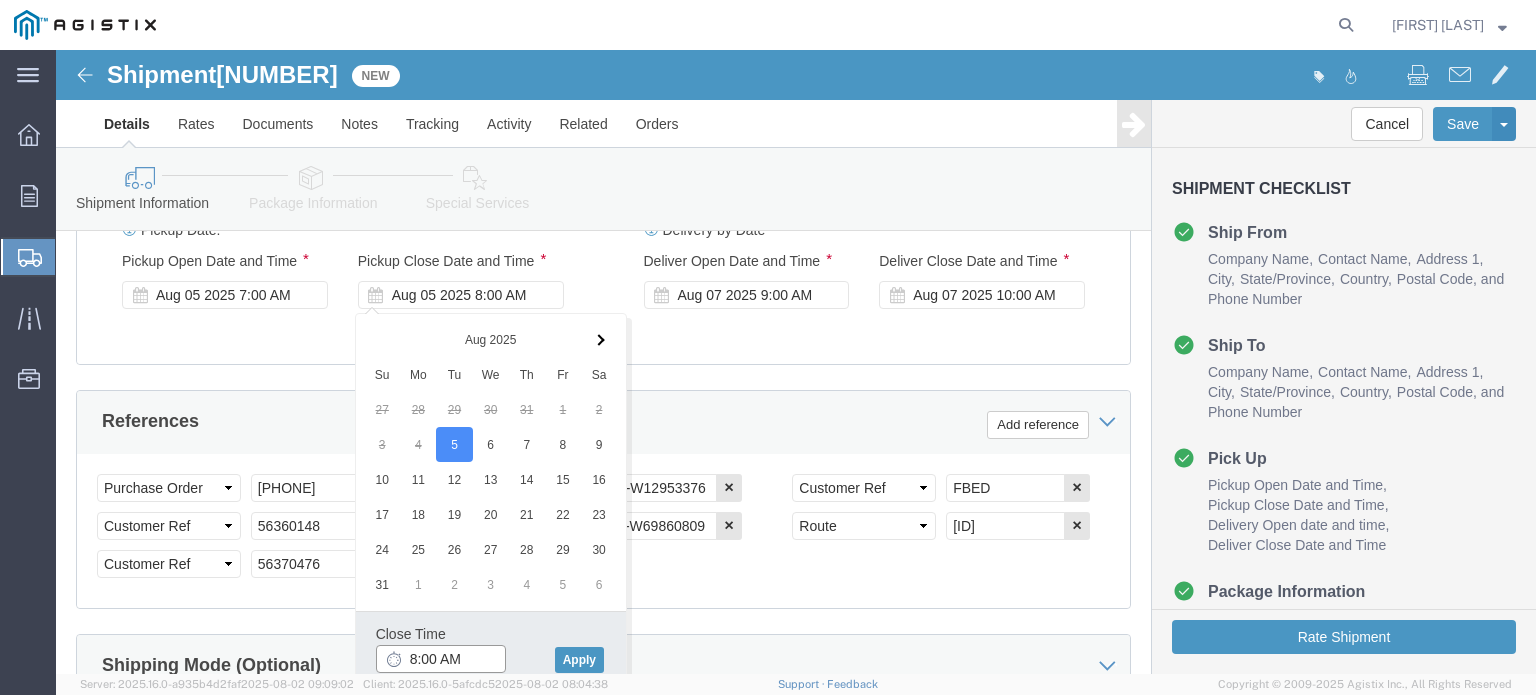 drag, startPoint x: 384, startPoint y: 608, endPoint x: 403, endPoint y: 606, distance: 19.104973 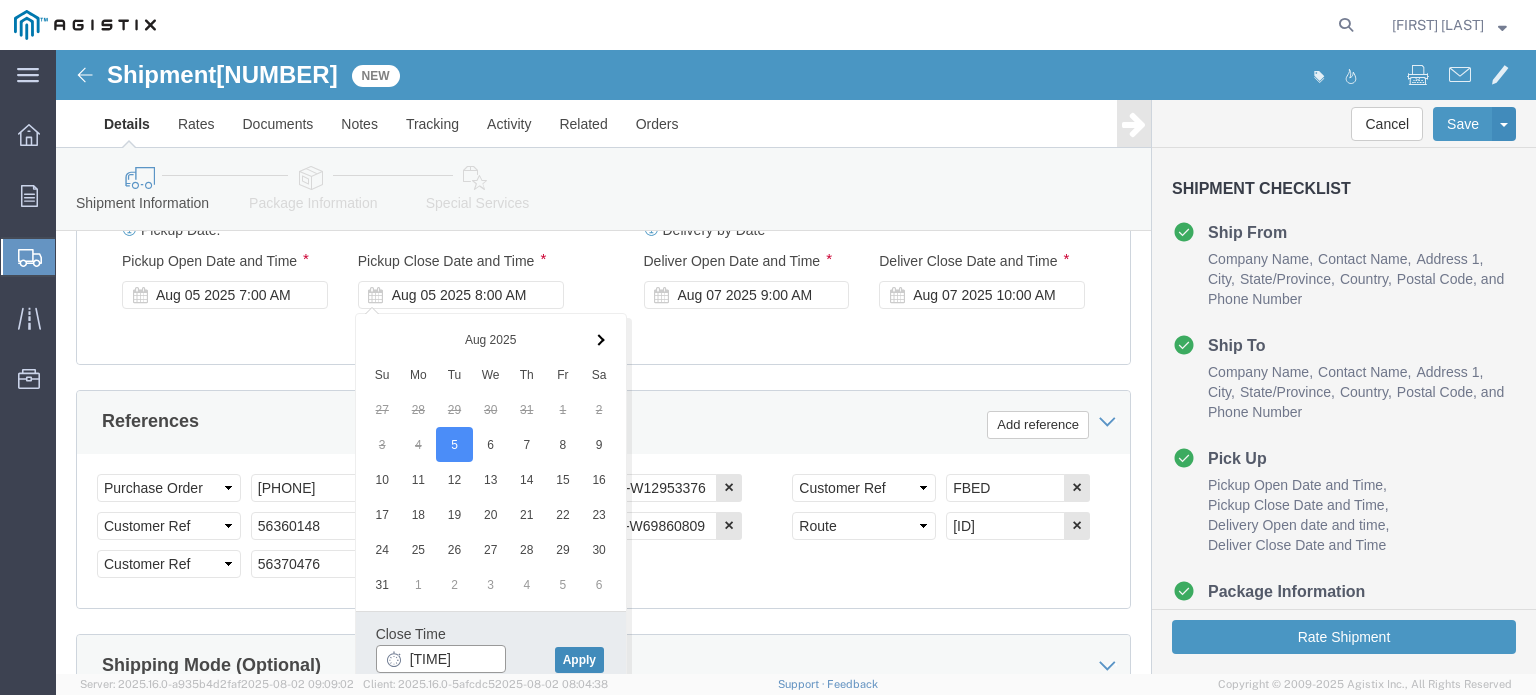 type on "[TIME]" 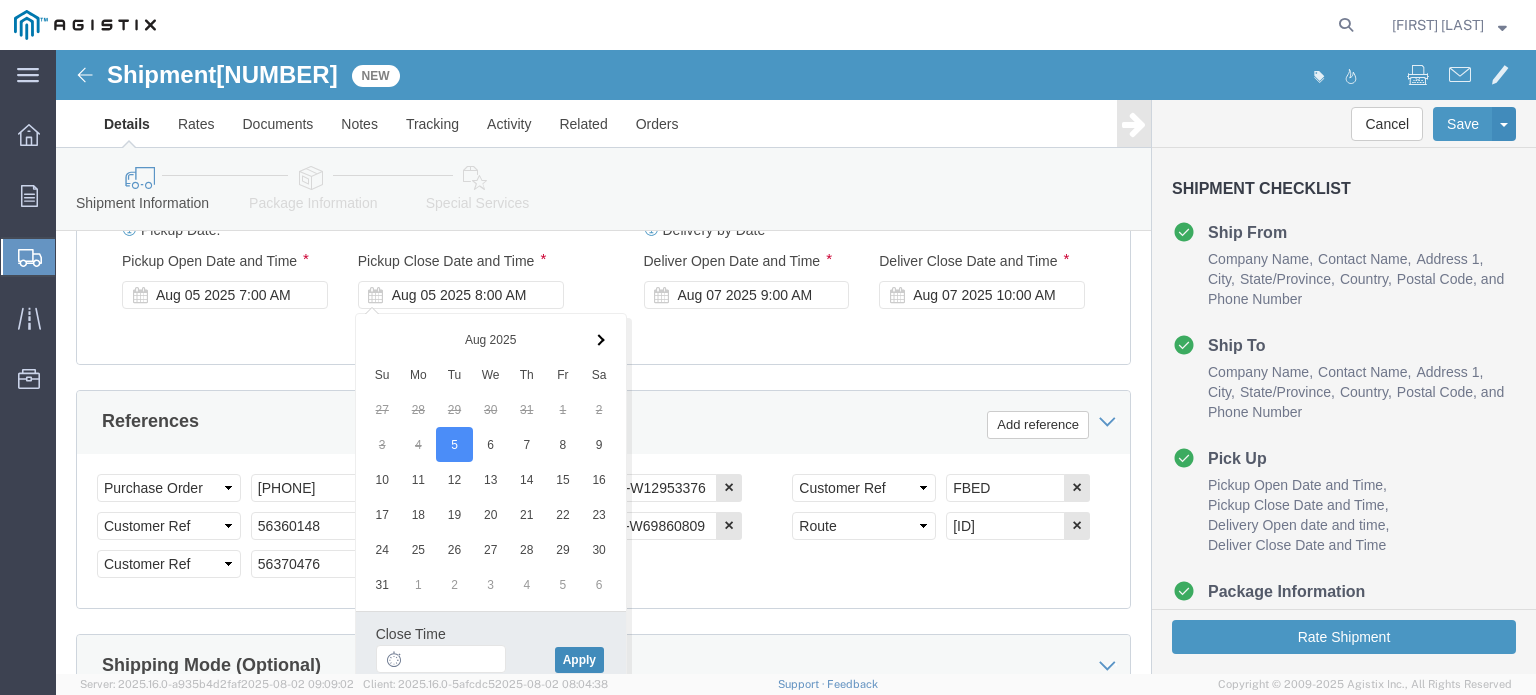 click on "Apply" 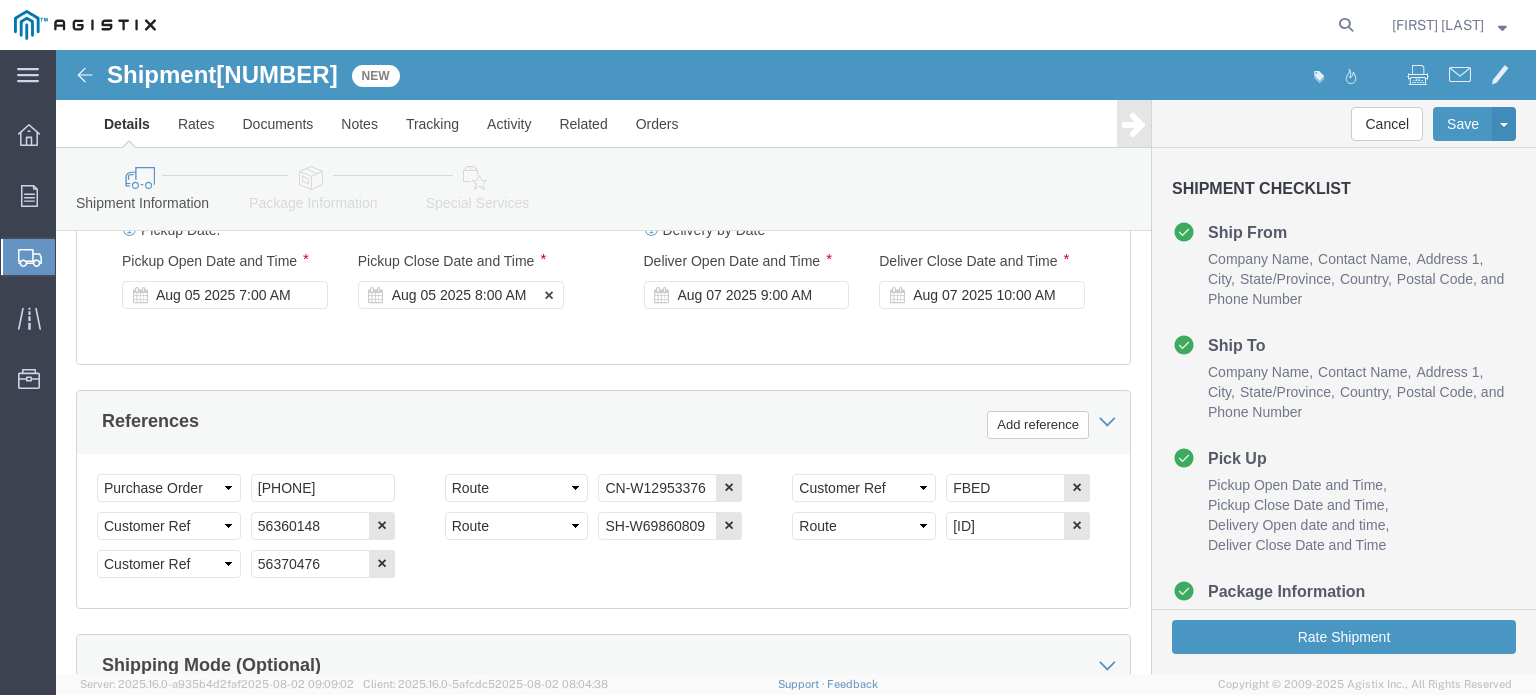 drag, startPoint x: 400, startPoint y: 247, endPoint x: 357, endPoint y: 247, distance: 43 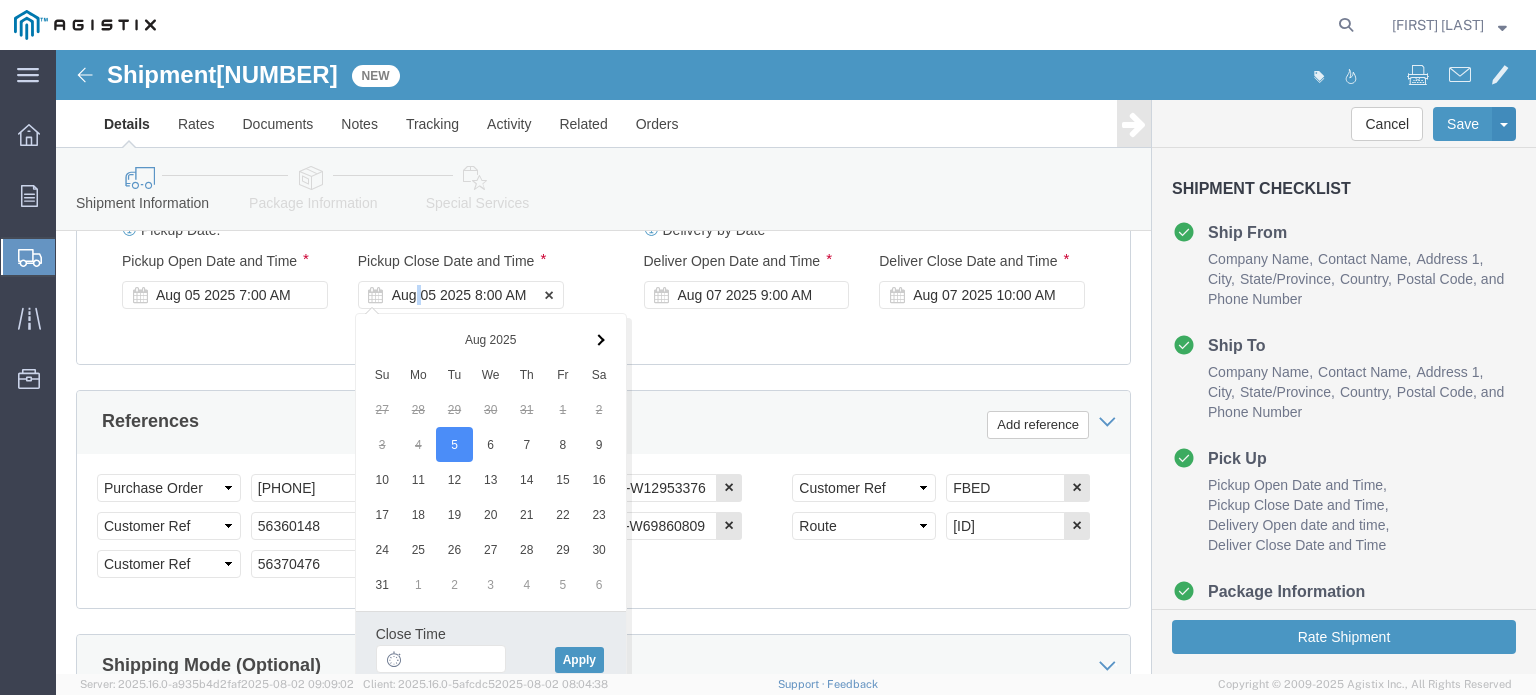 click on "Aug 05 2025 8:00 AM" 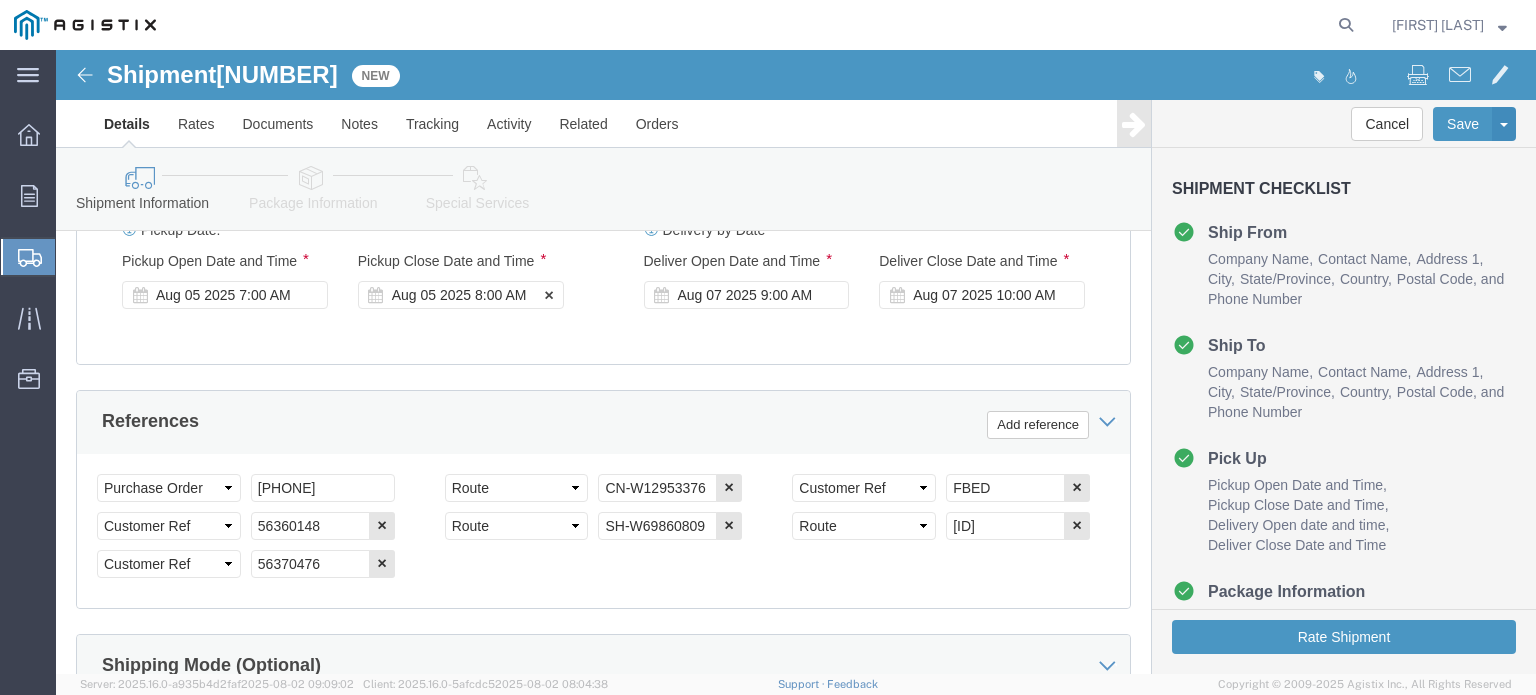 click on "Aug 05 2025 8:00 AM" 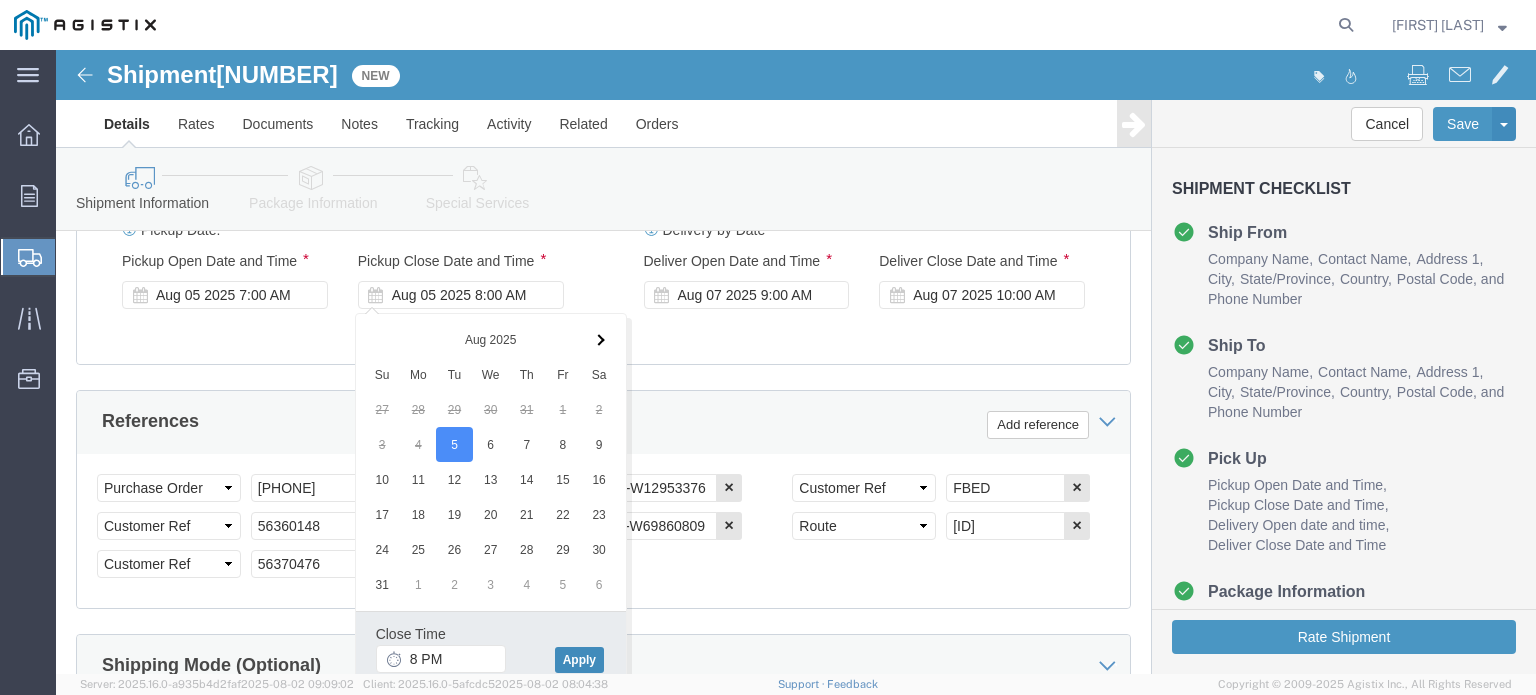 type on "8:00 PM" 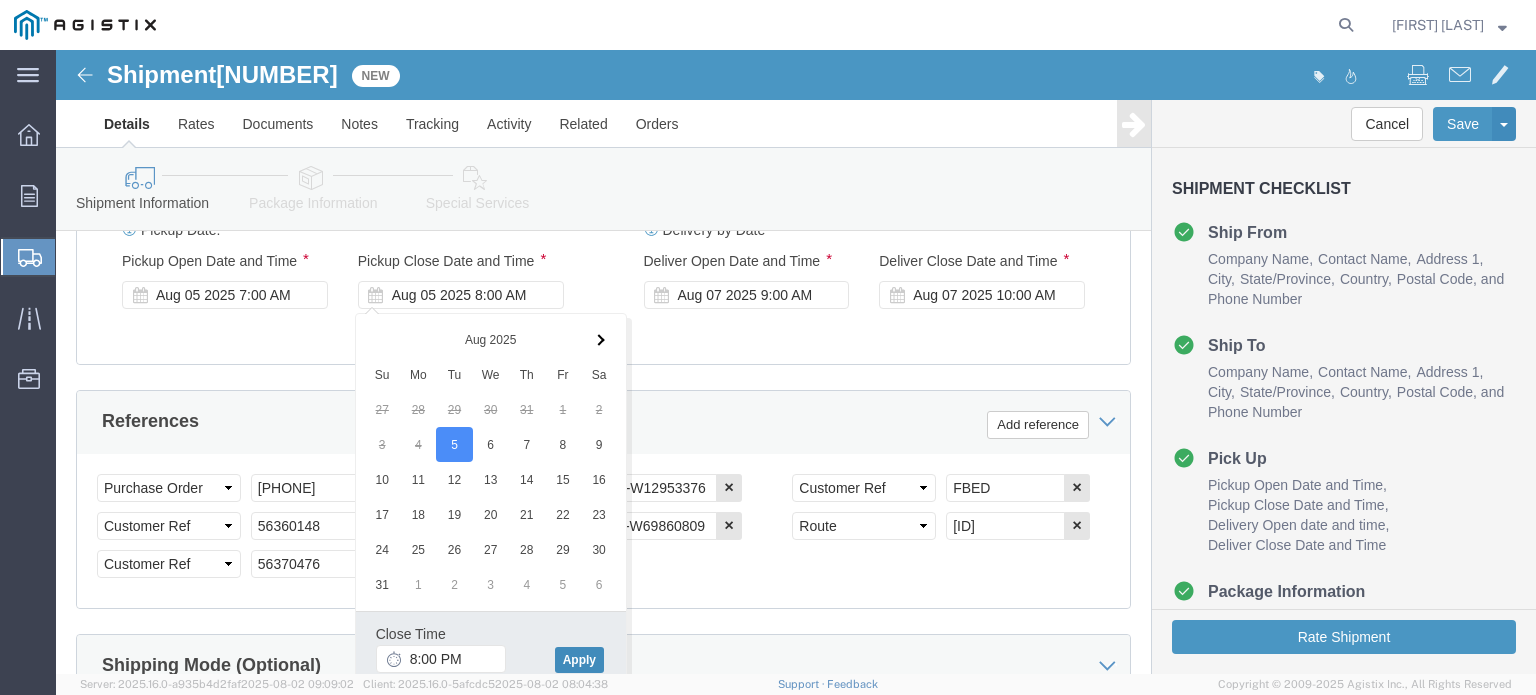 click on "Apply" 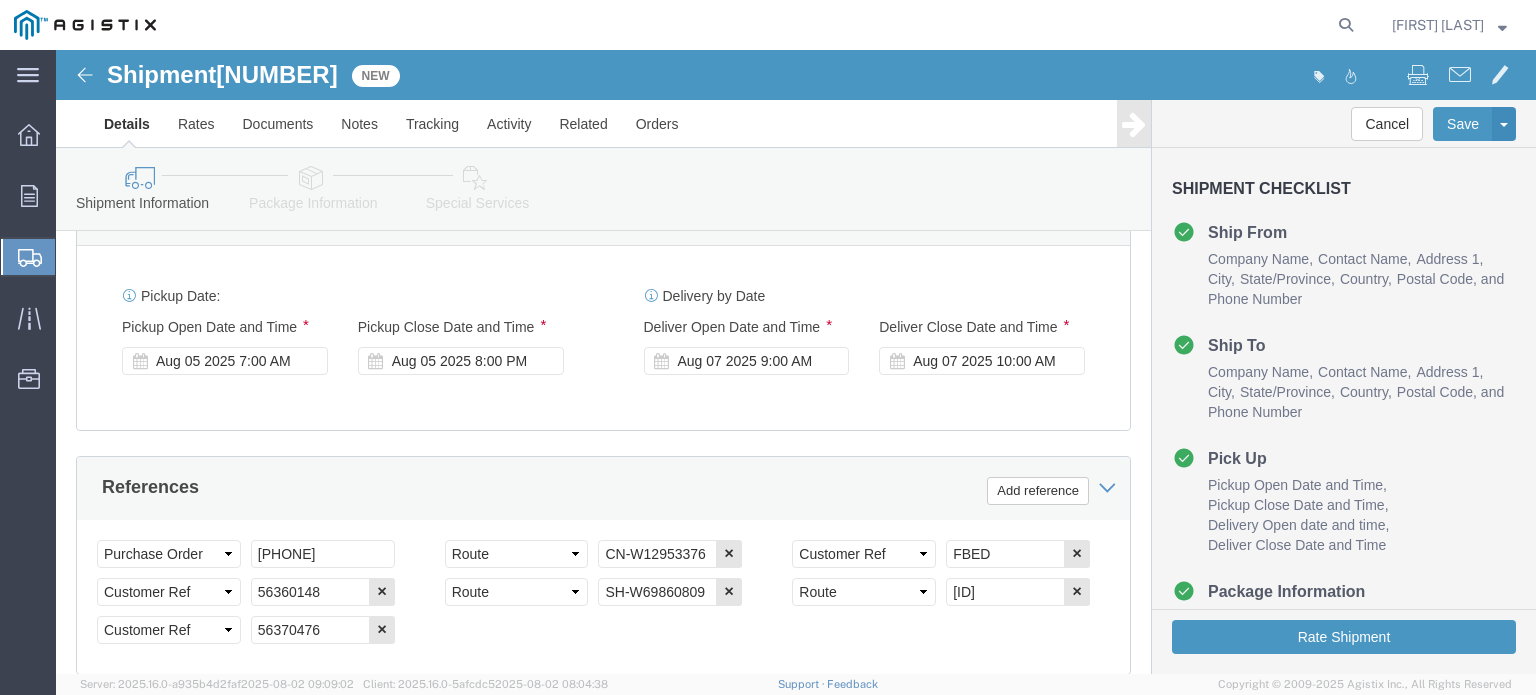 scroll, scrollTop: 874, scrollLeft: 0, axis: vertical 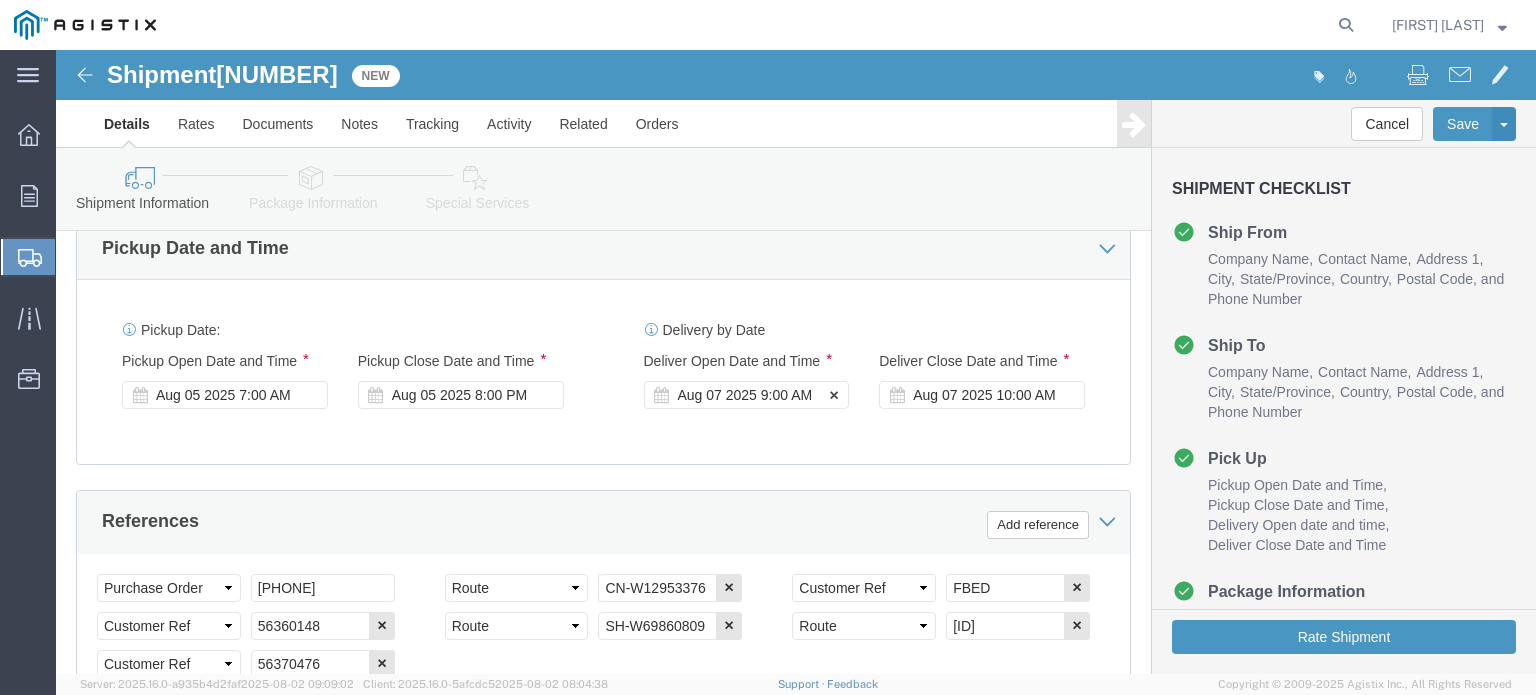 click on "Aug 07 2025 9:00 AM" 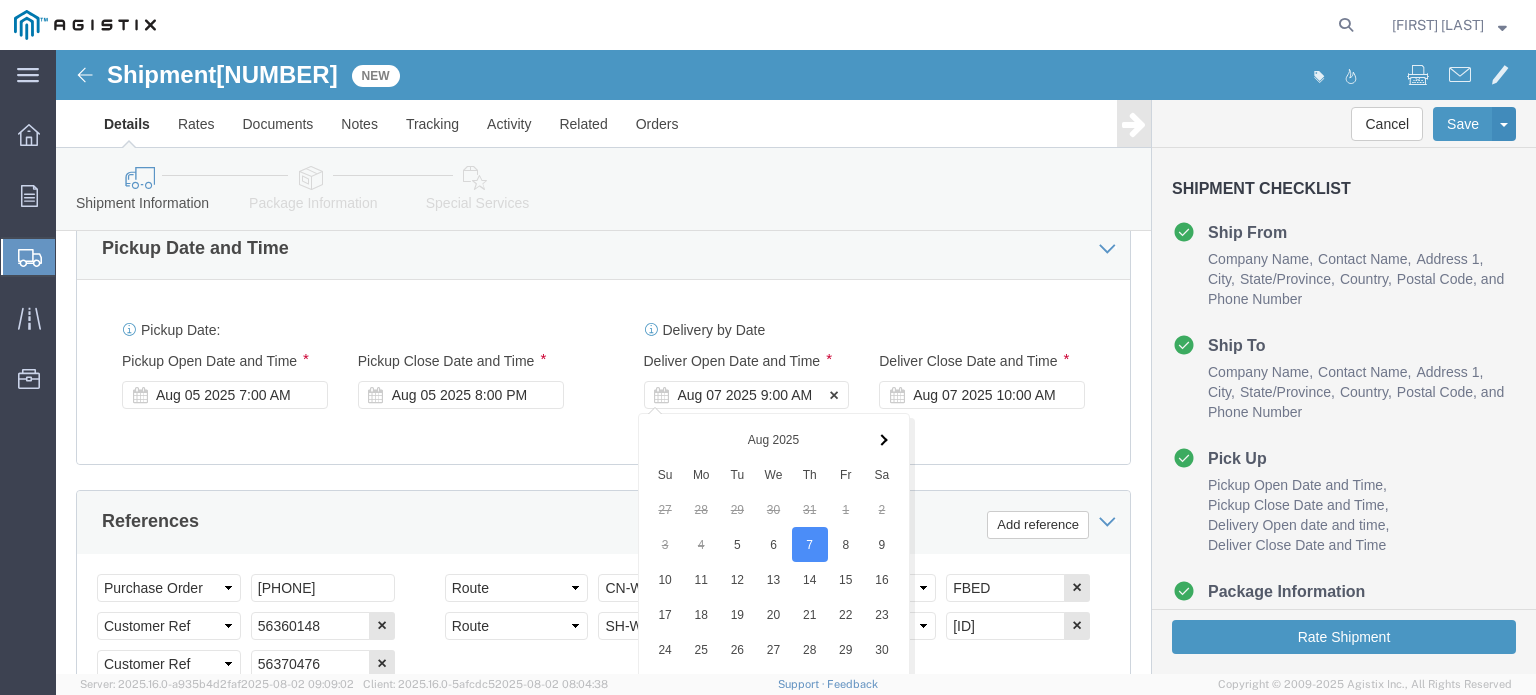 scroll, scrollTop: 1268, scrollLeft: 0, axis: vertical 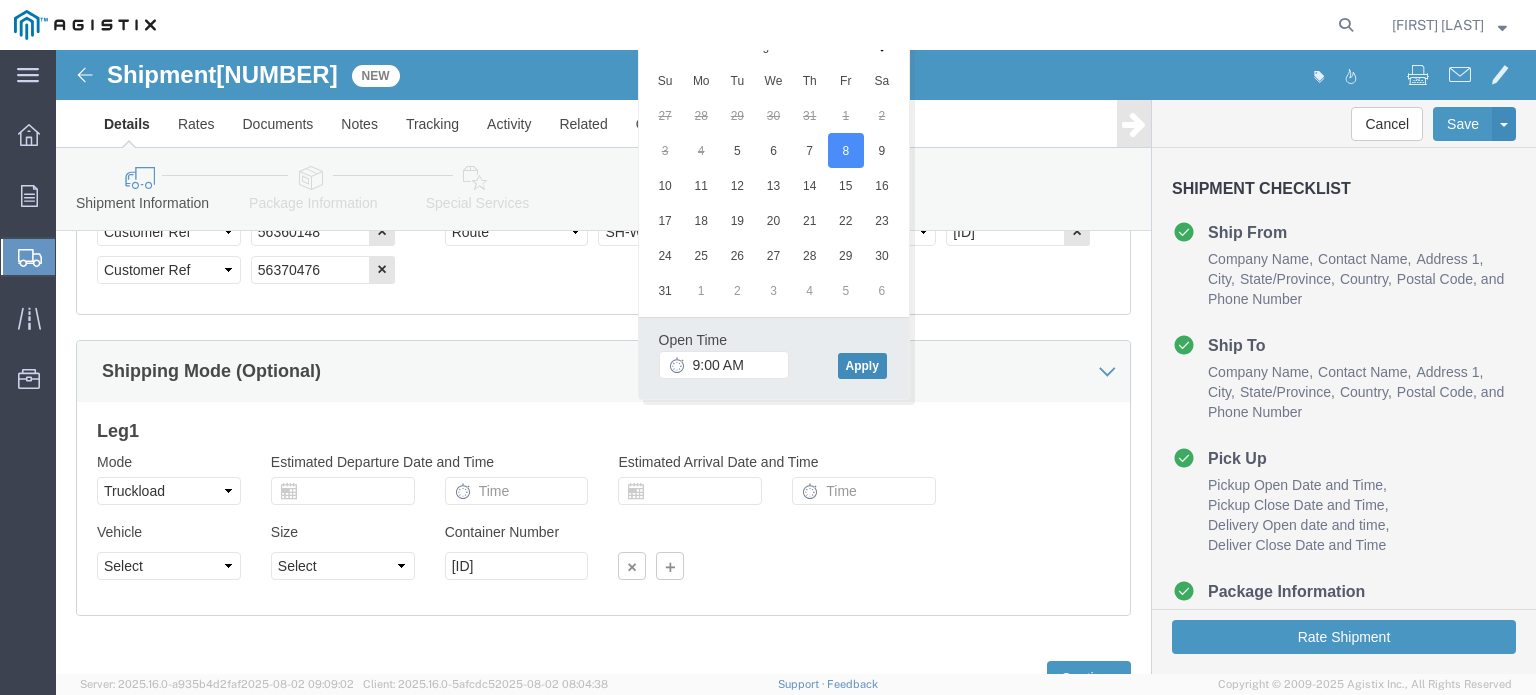 click on "Apply" 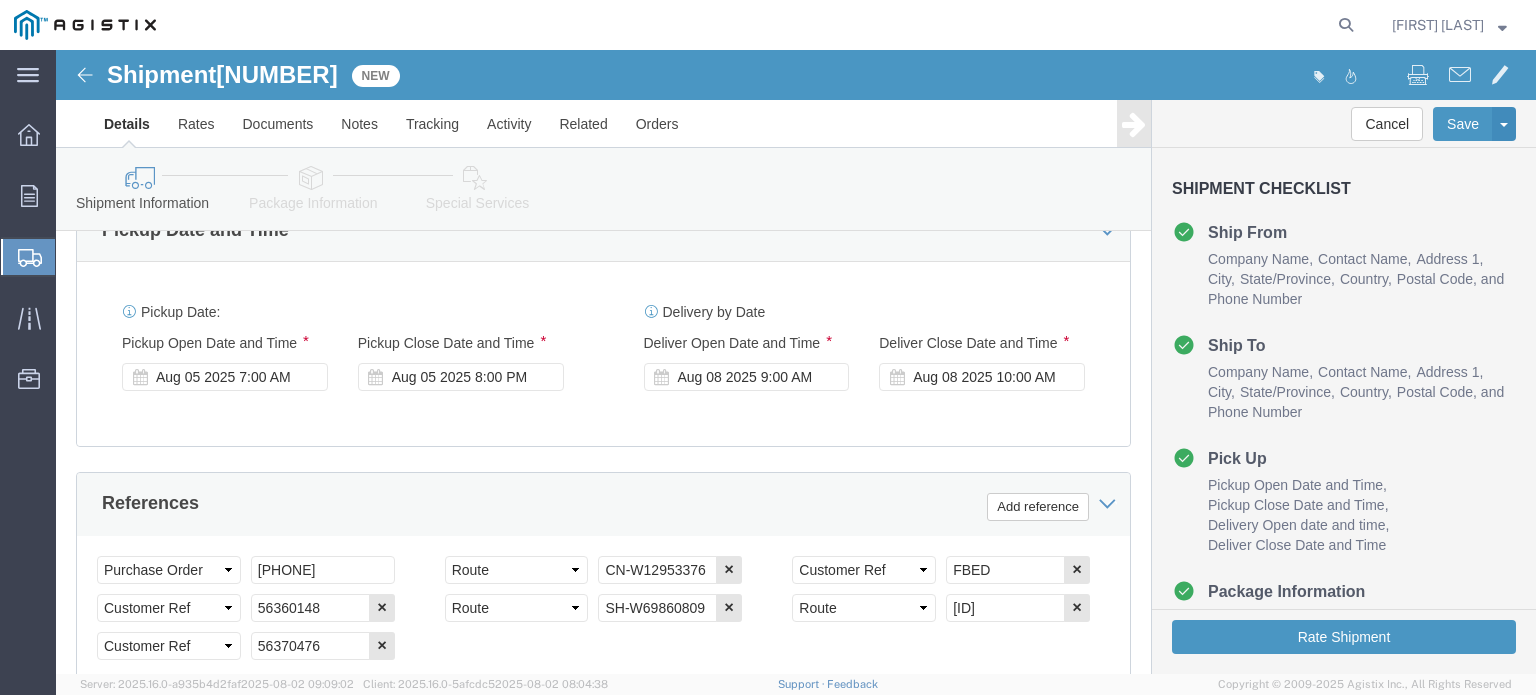 scroll, scrollTop: 868, scrollLeft: 0, axis: vertical 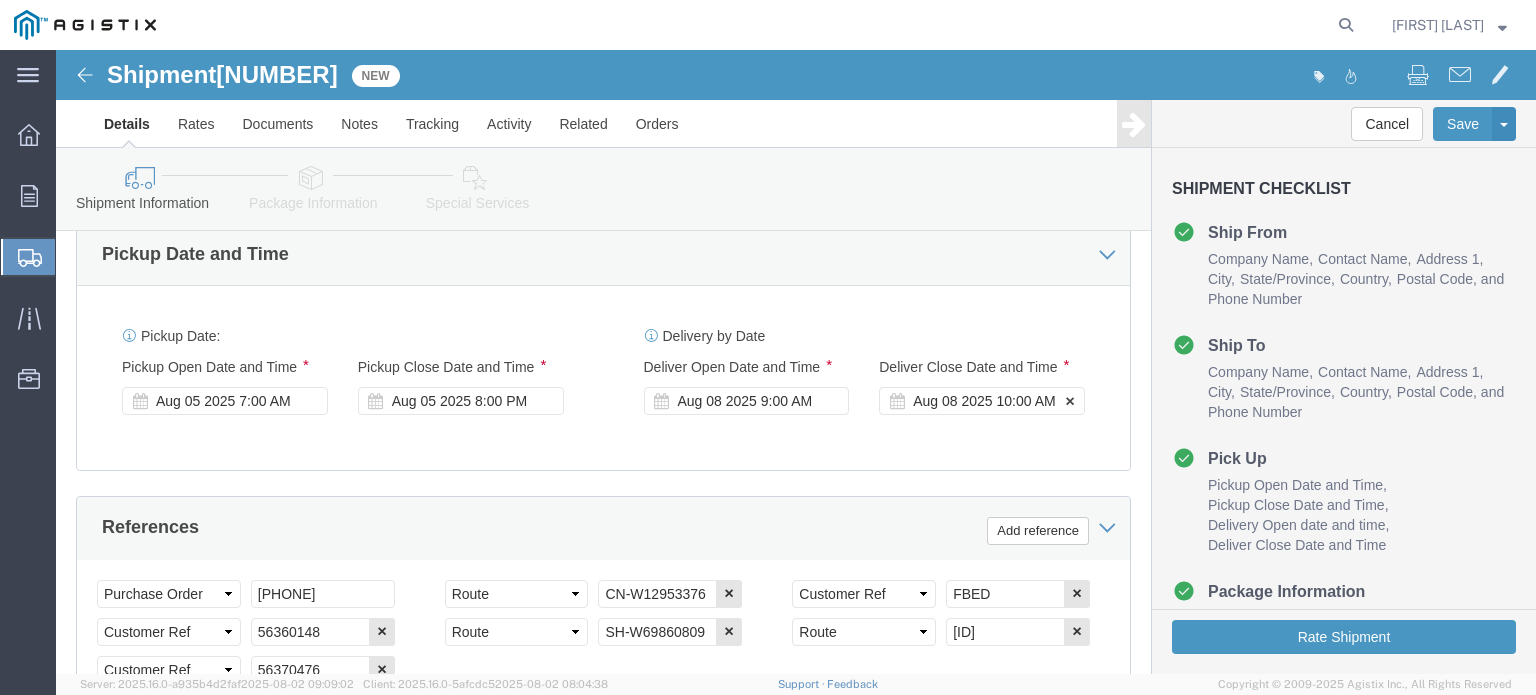 click on "Aug 08 2025 10:00 AM" 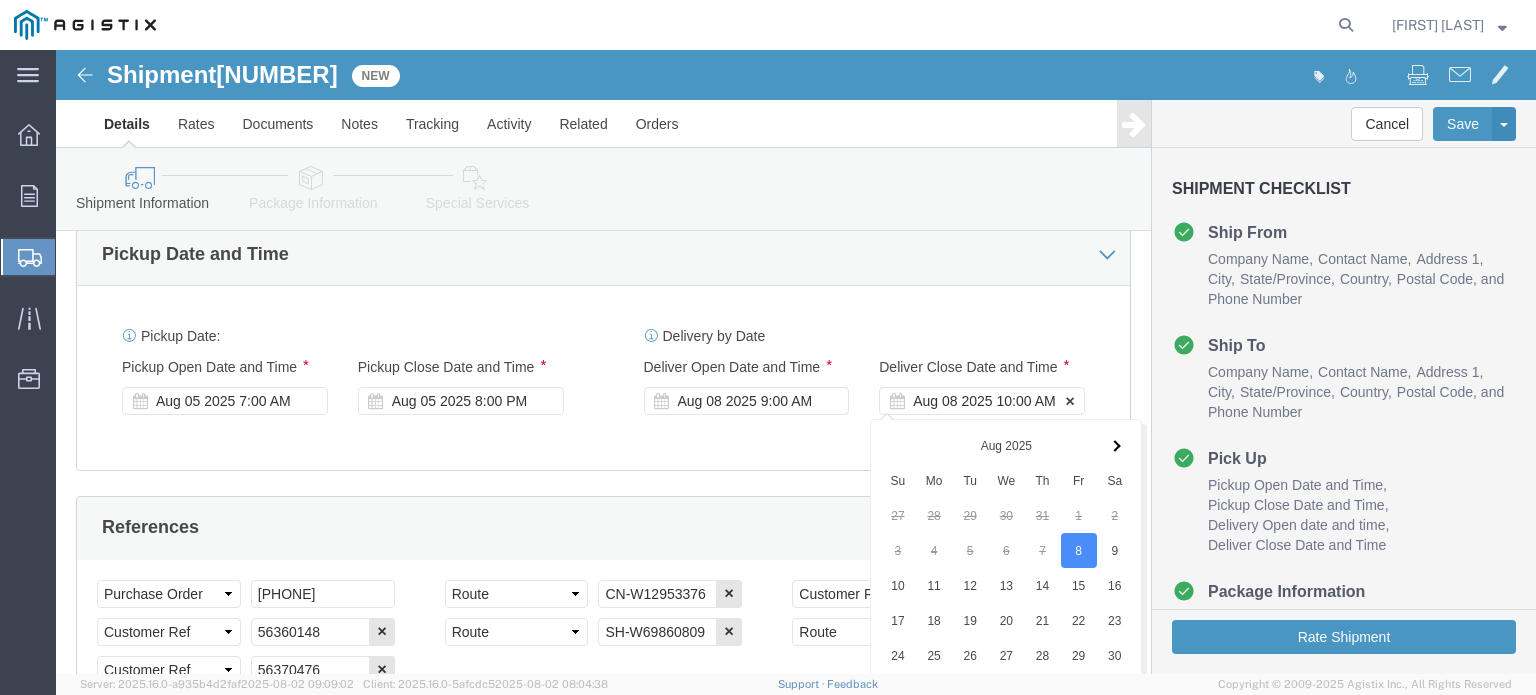 scroll, scrollTop: 1268, scrollLeft: 0, axis: vertical 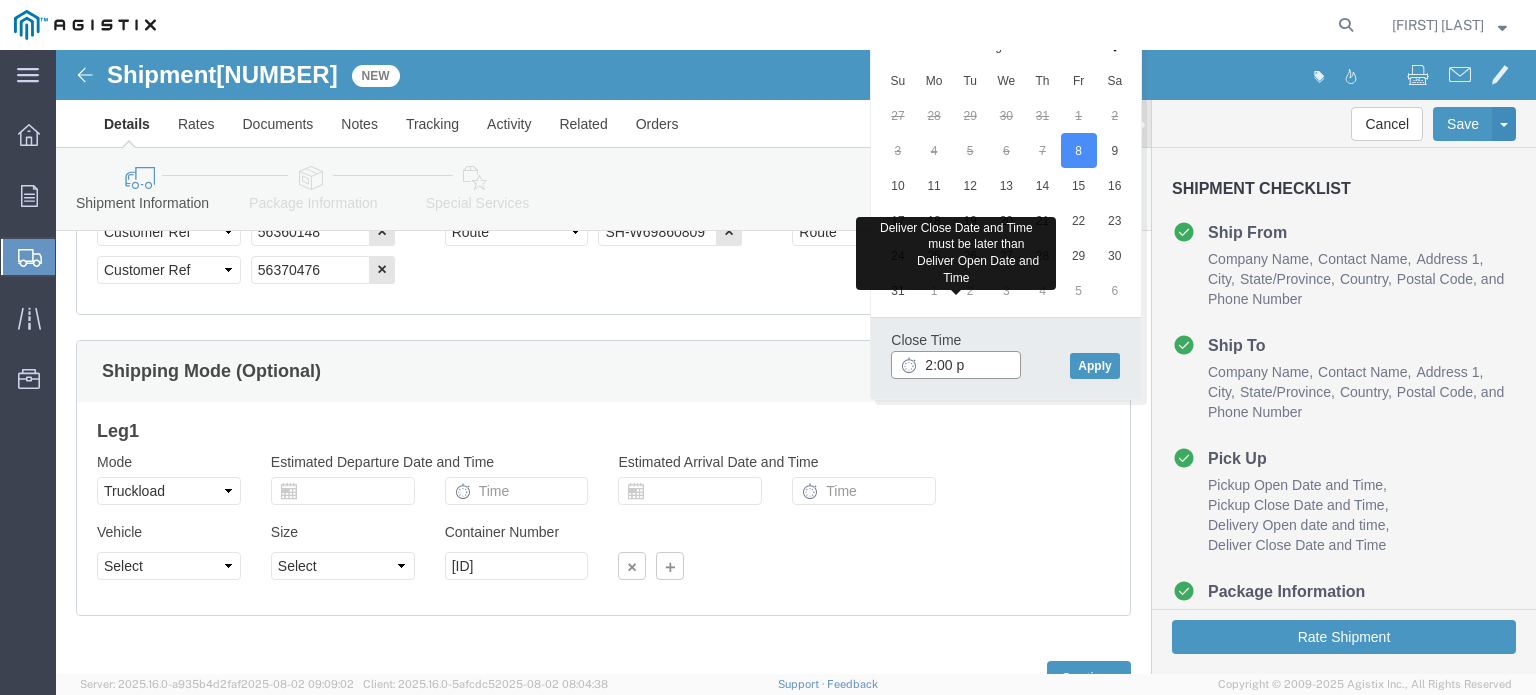 type on "2:00 pm" 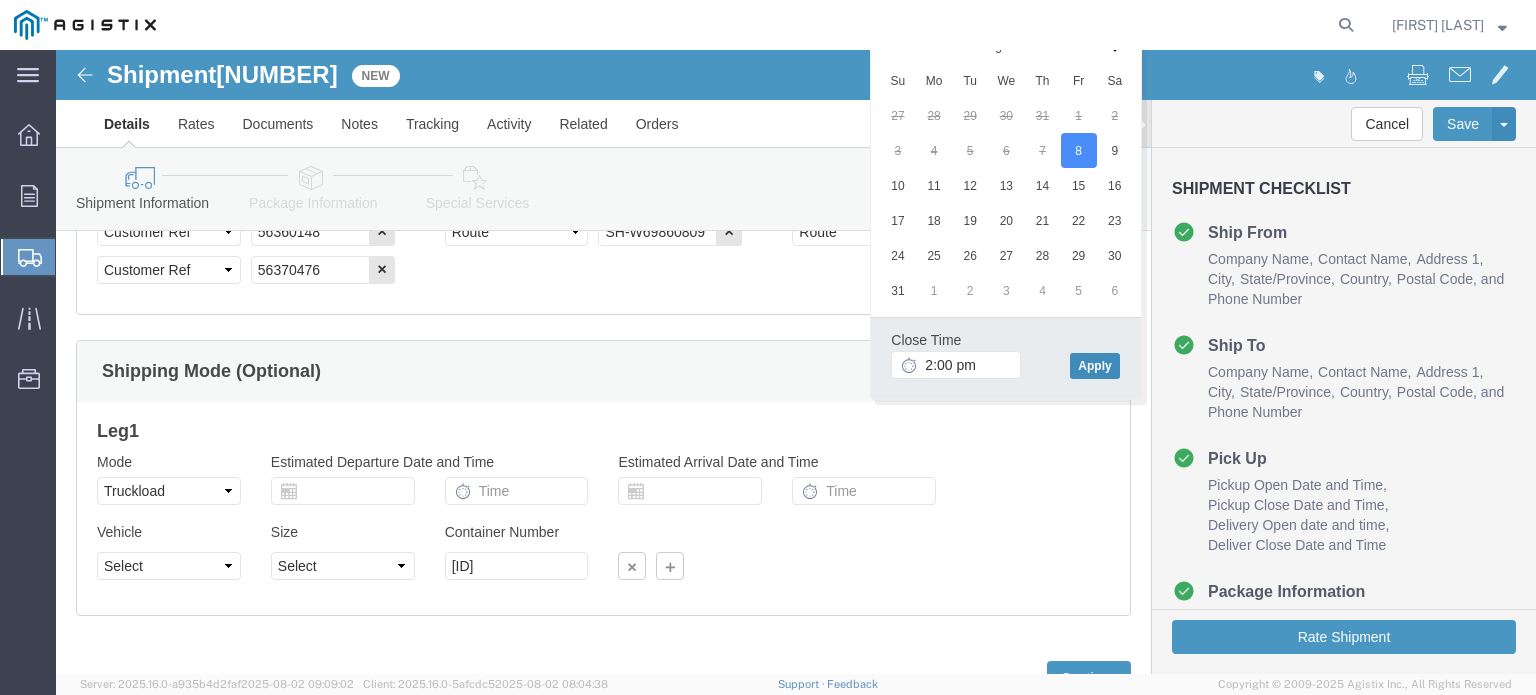 click on "Apply" 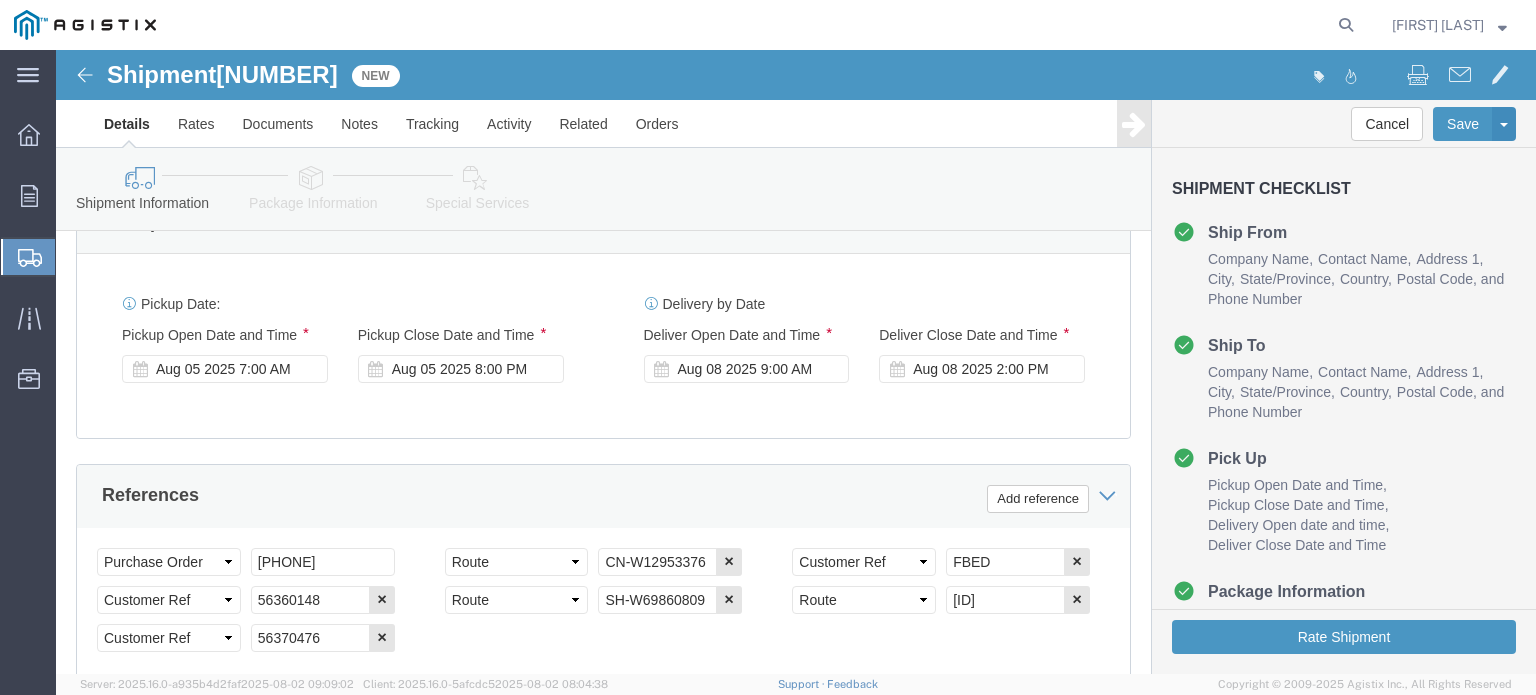 scroll, scrollTop: 949, scrollLeft: 0, axis: vertical 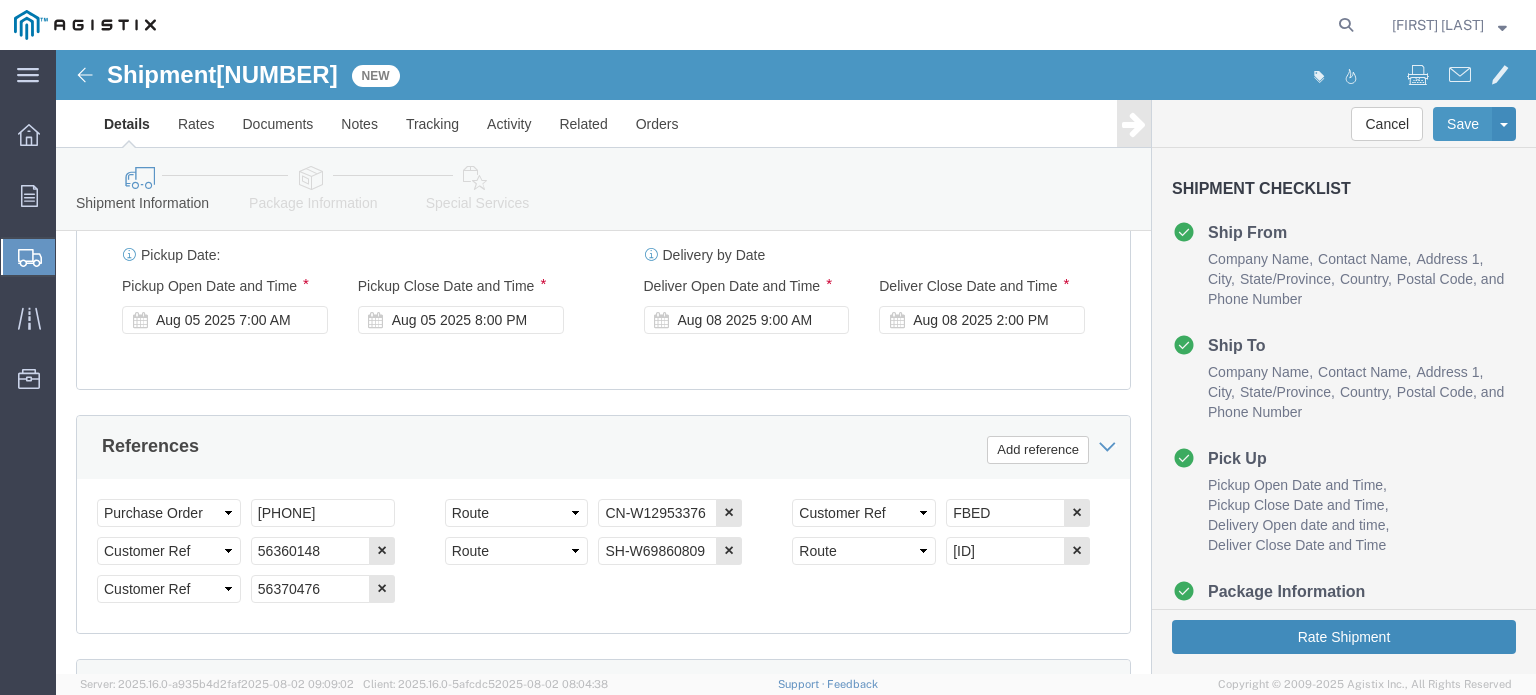click on "Rate Shipment" 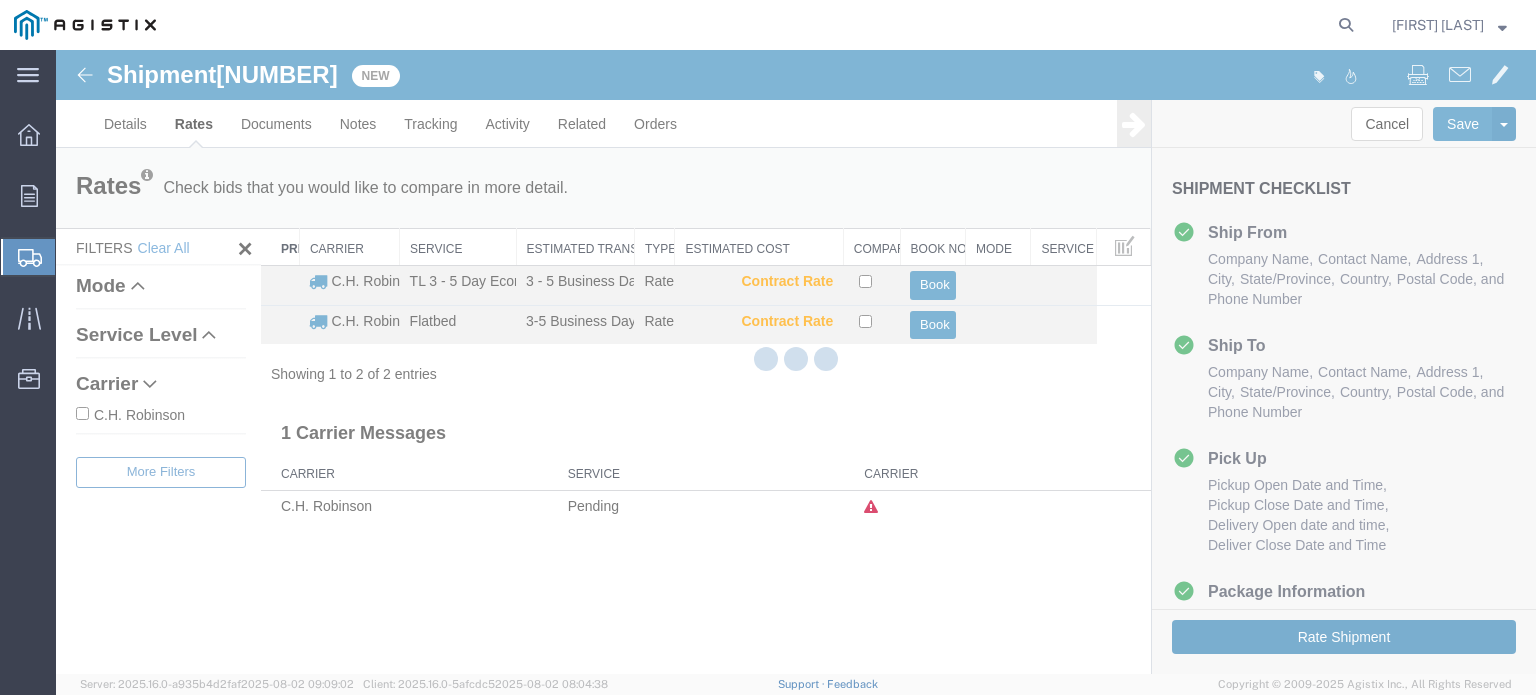 scroll, scrollTop: 0, scrollLeft: 0, axis: both 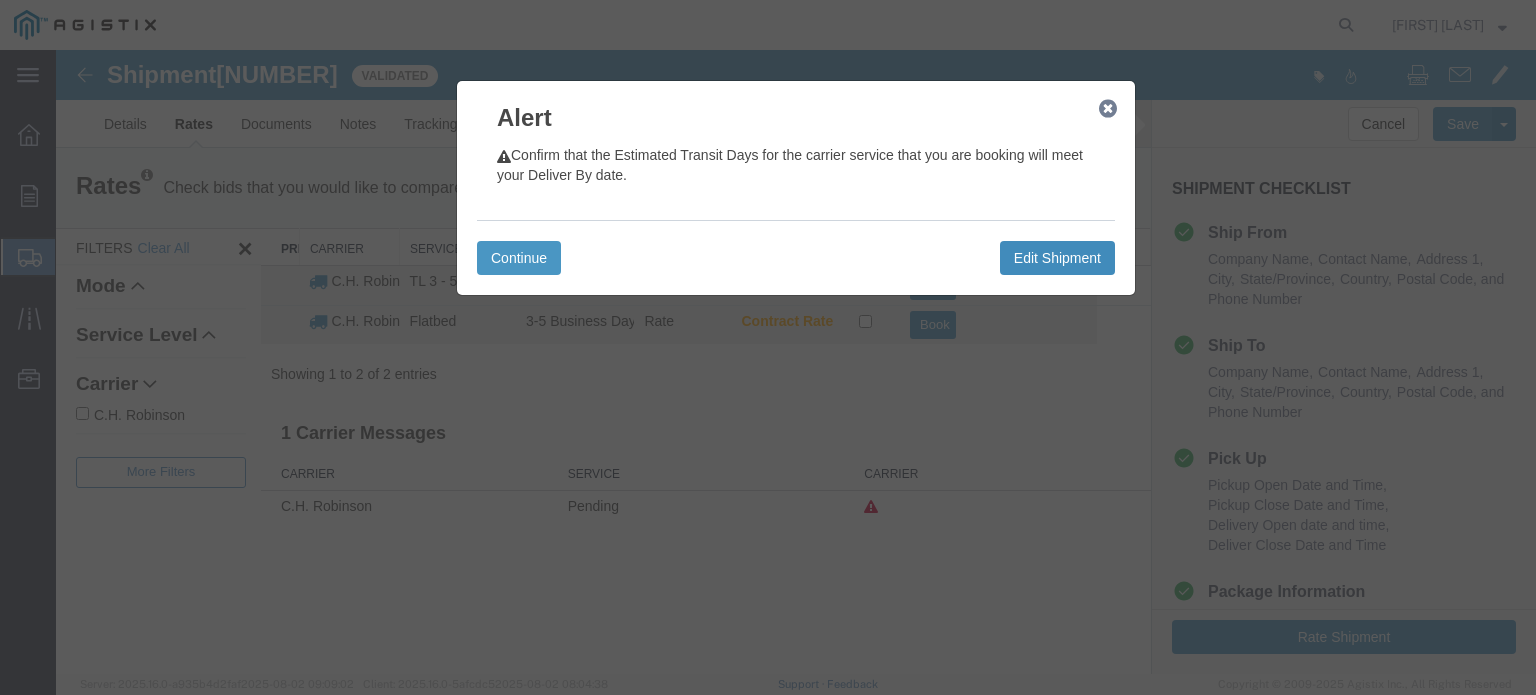 drag, startPoint x: 1048, startPoint y: 262, endPoint x: 1053, endPoint y: 337, distance: 75.16648 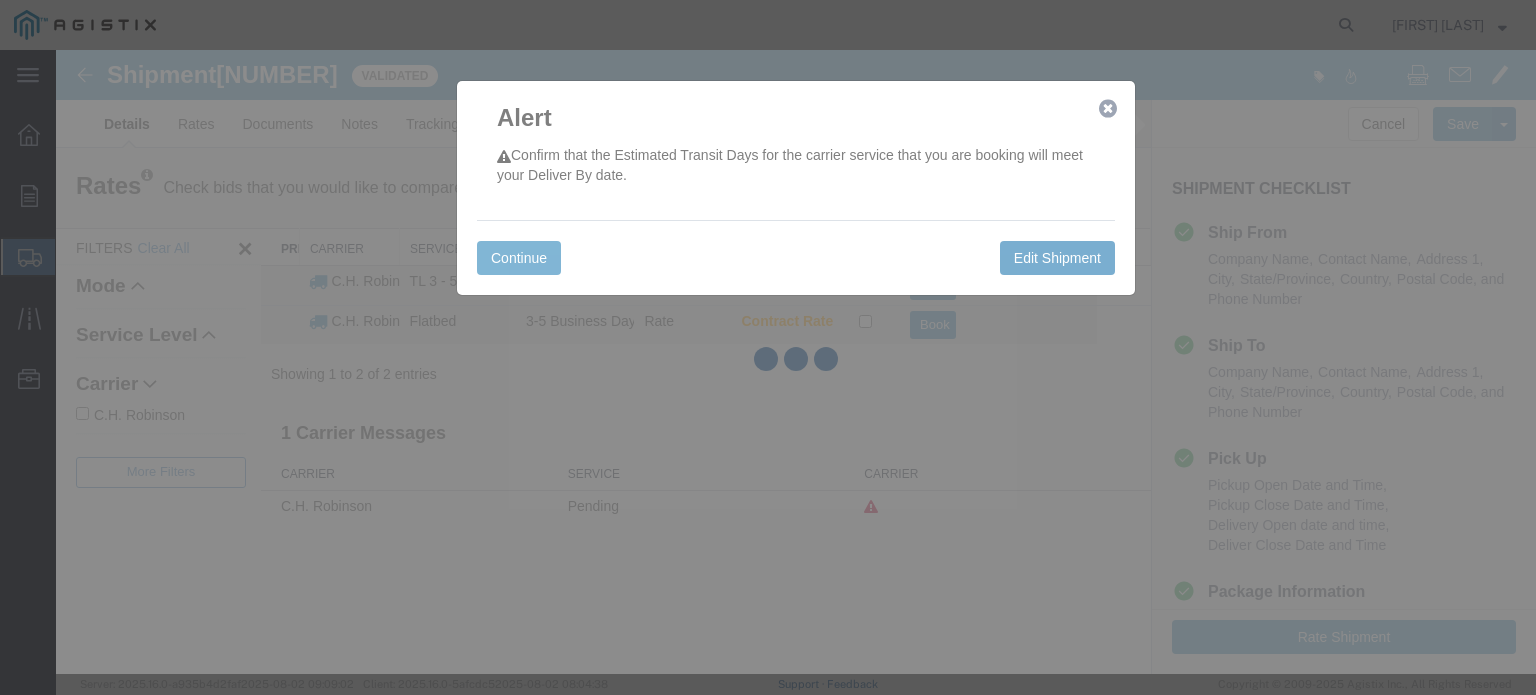 select on "47291" 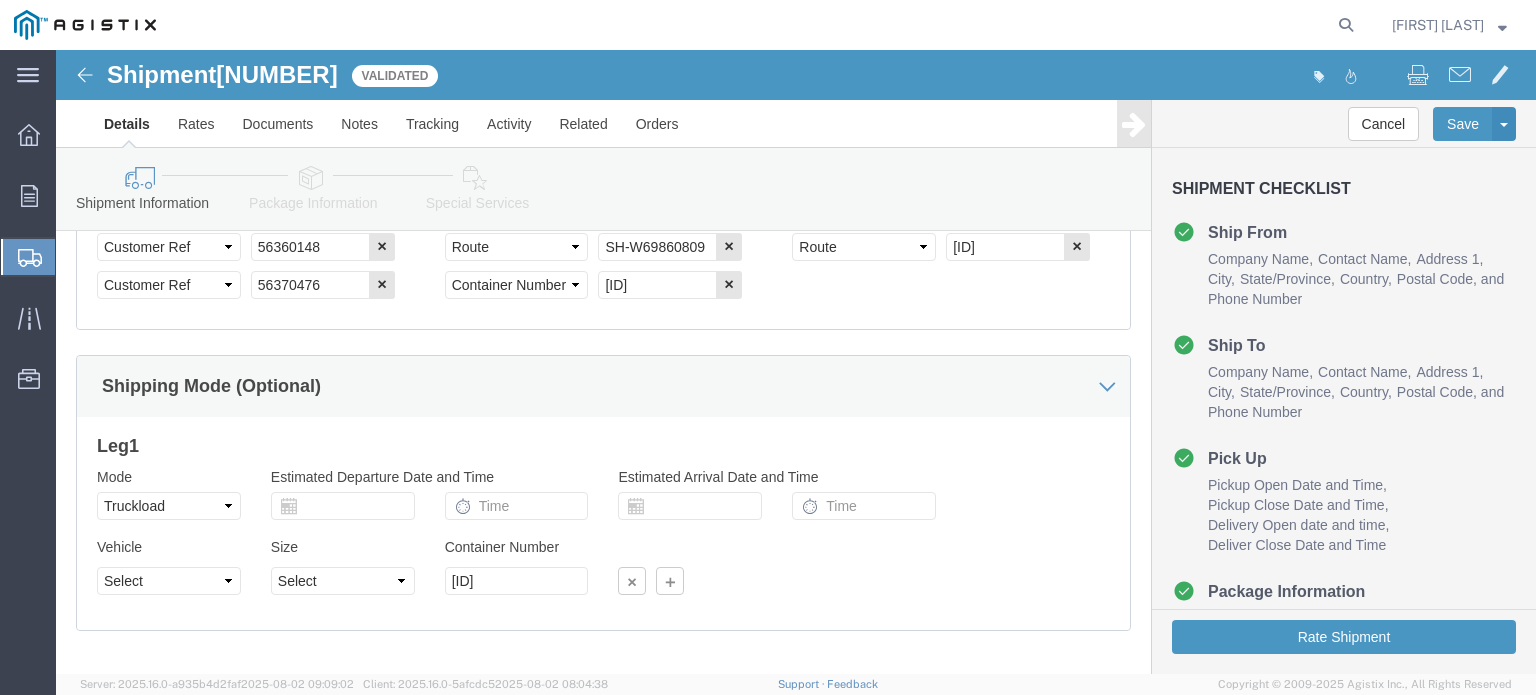 scroll, scrollTop: 1349, scrollLeft: 0, axis: vertical 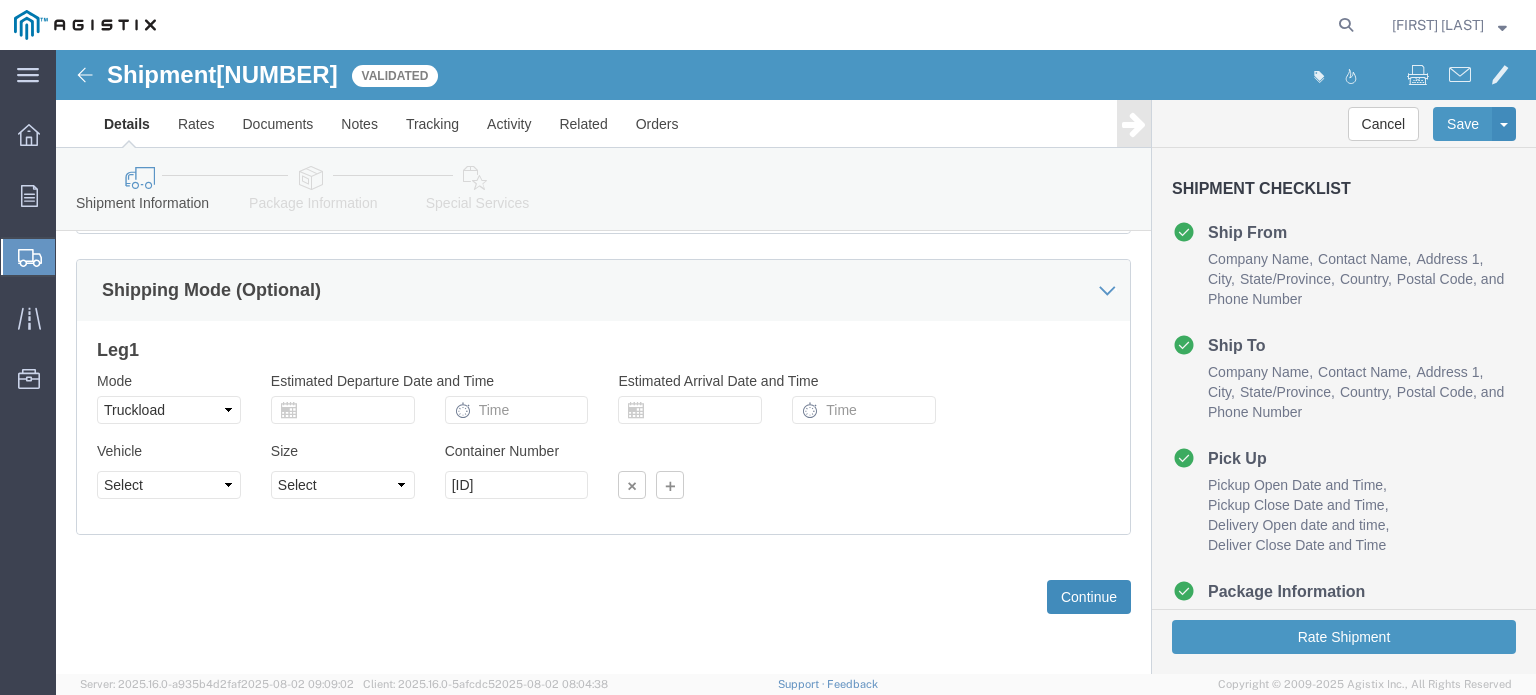 click on "Continue" 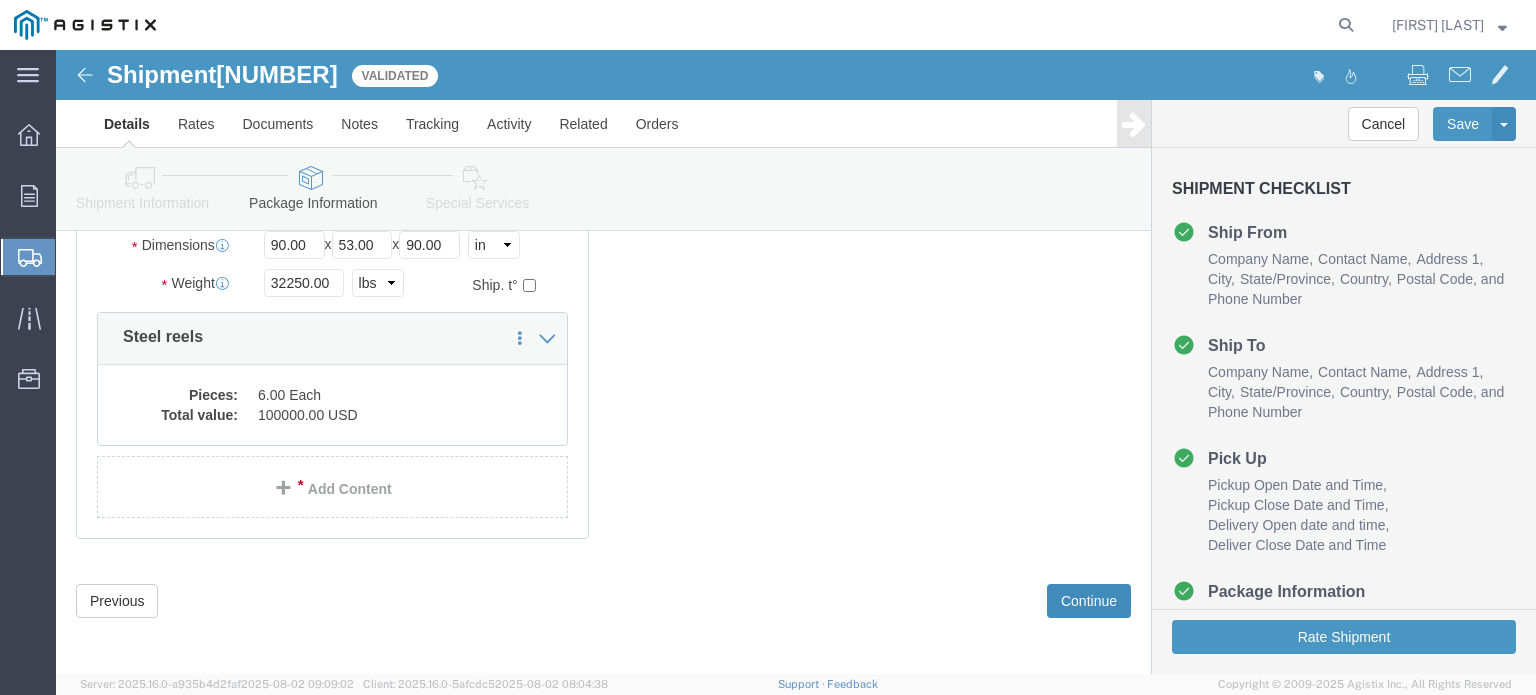 scroll, scrollTop: 269, scrollLeft: 0, axis: vertical 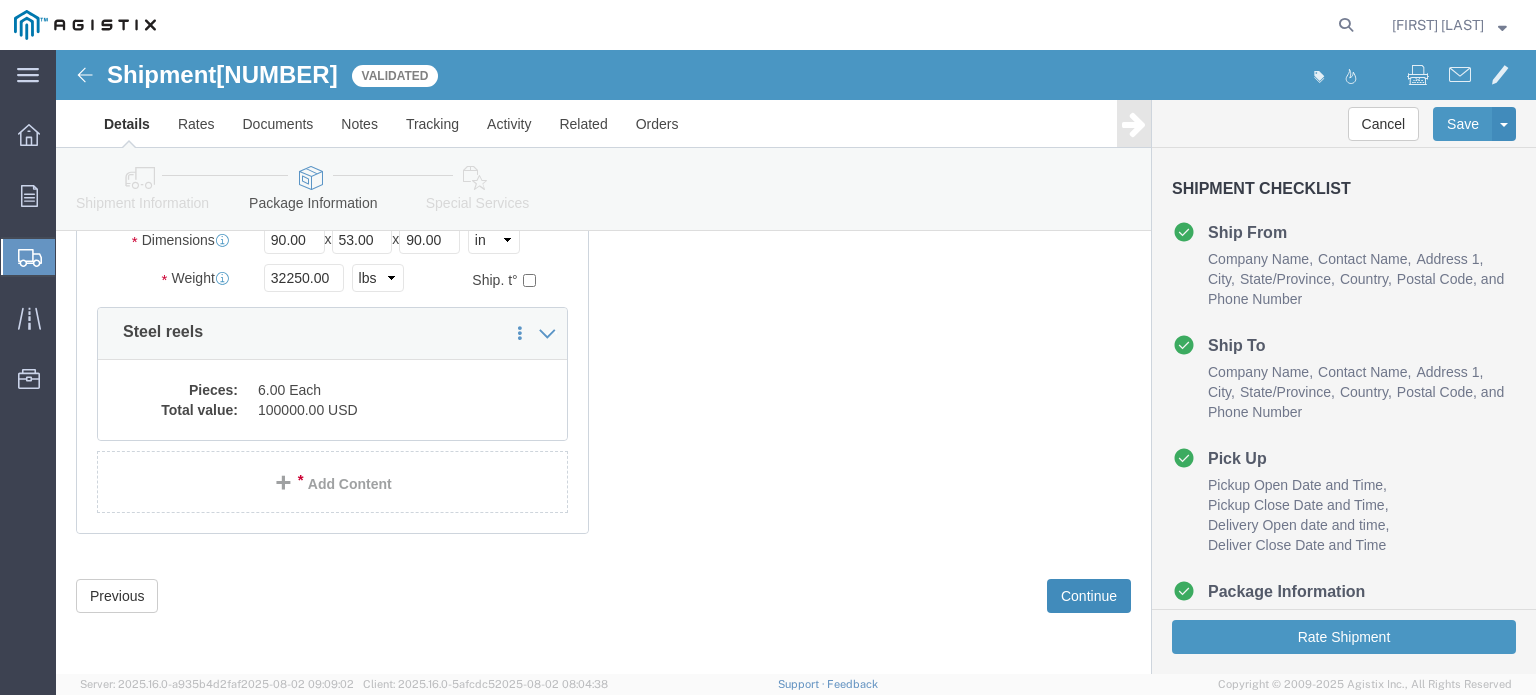 click on "Continue" 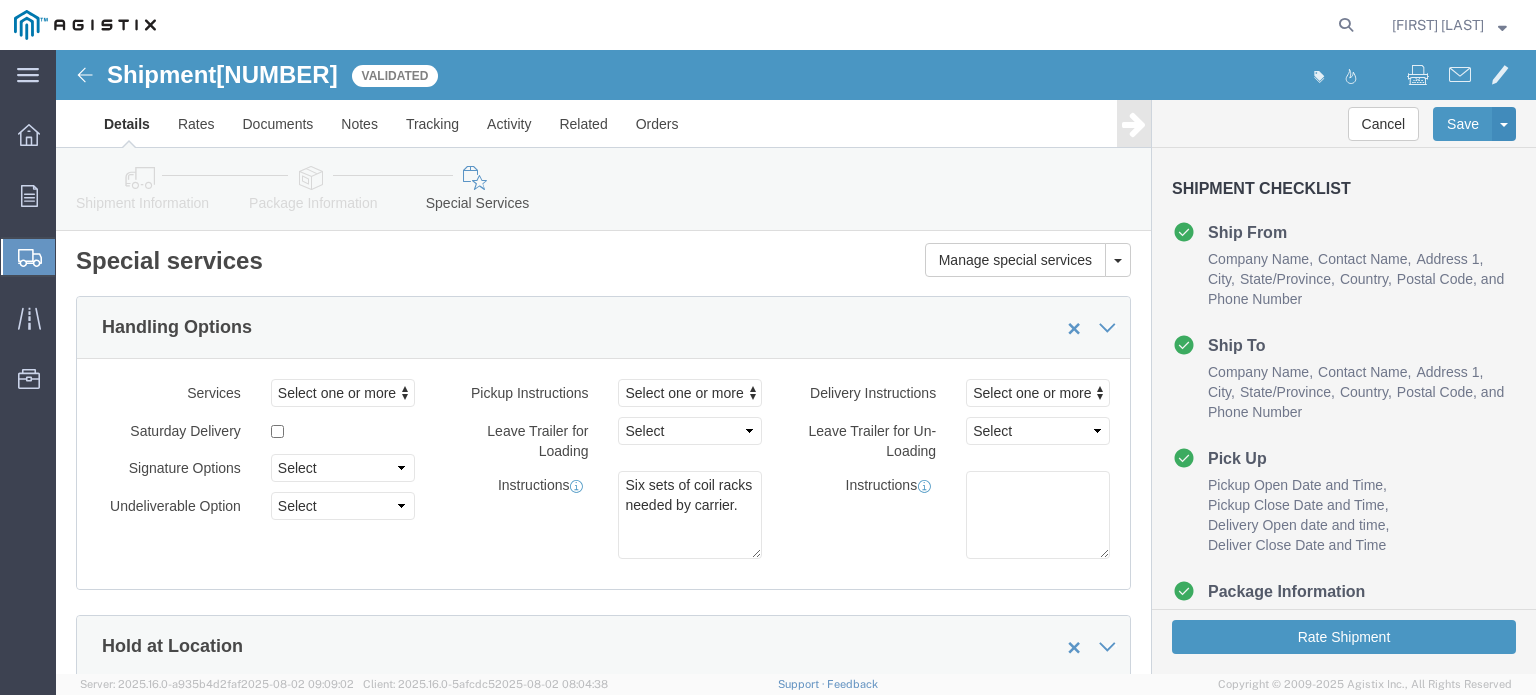 scroll, scrollTop: 0, scrollLeft: 0, axis: both 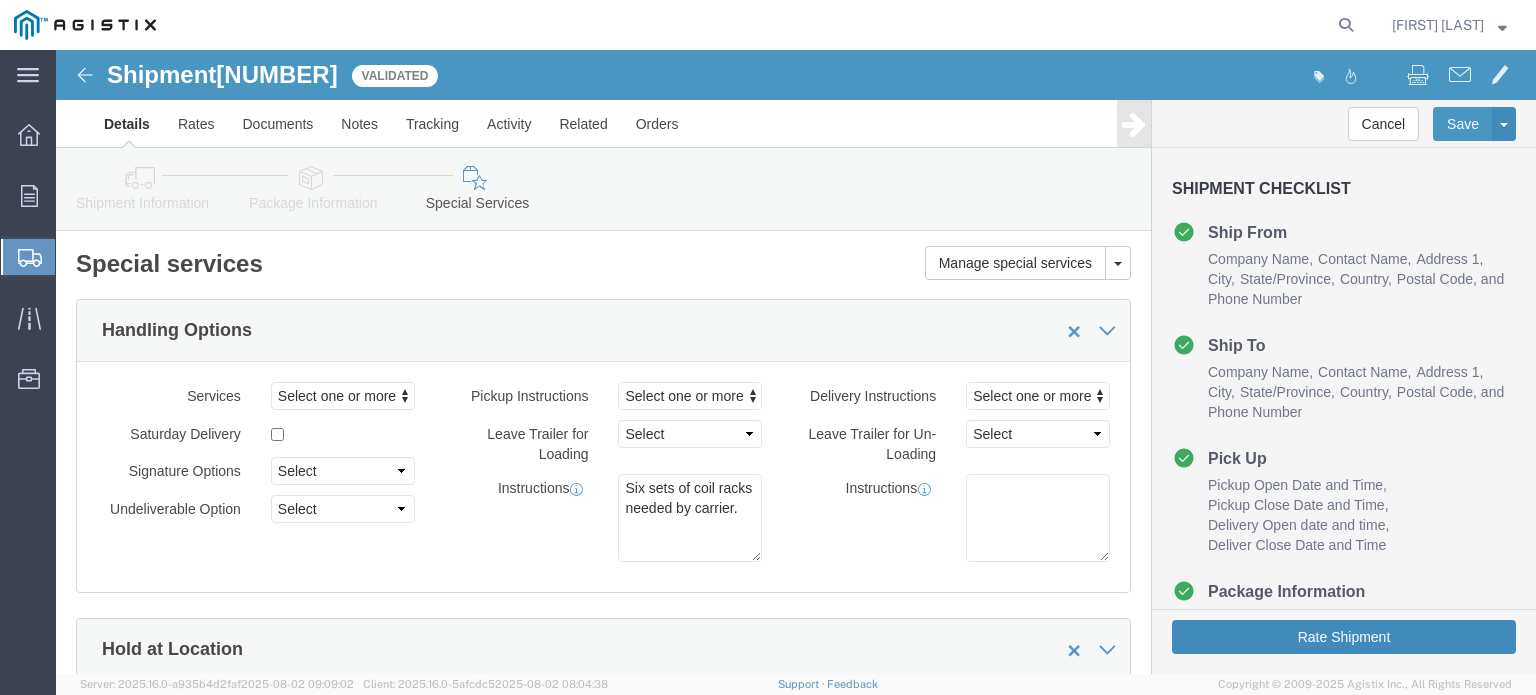 click on "Rate Shipment" 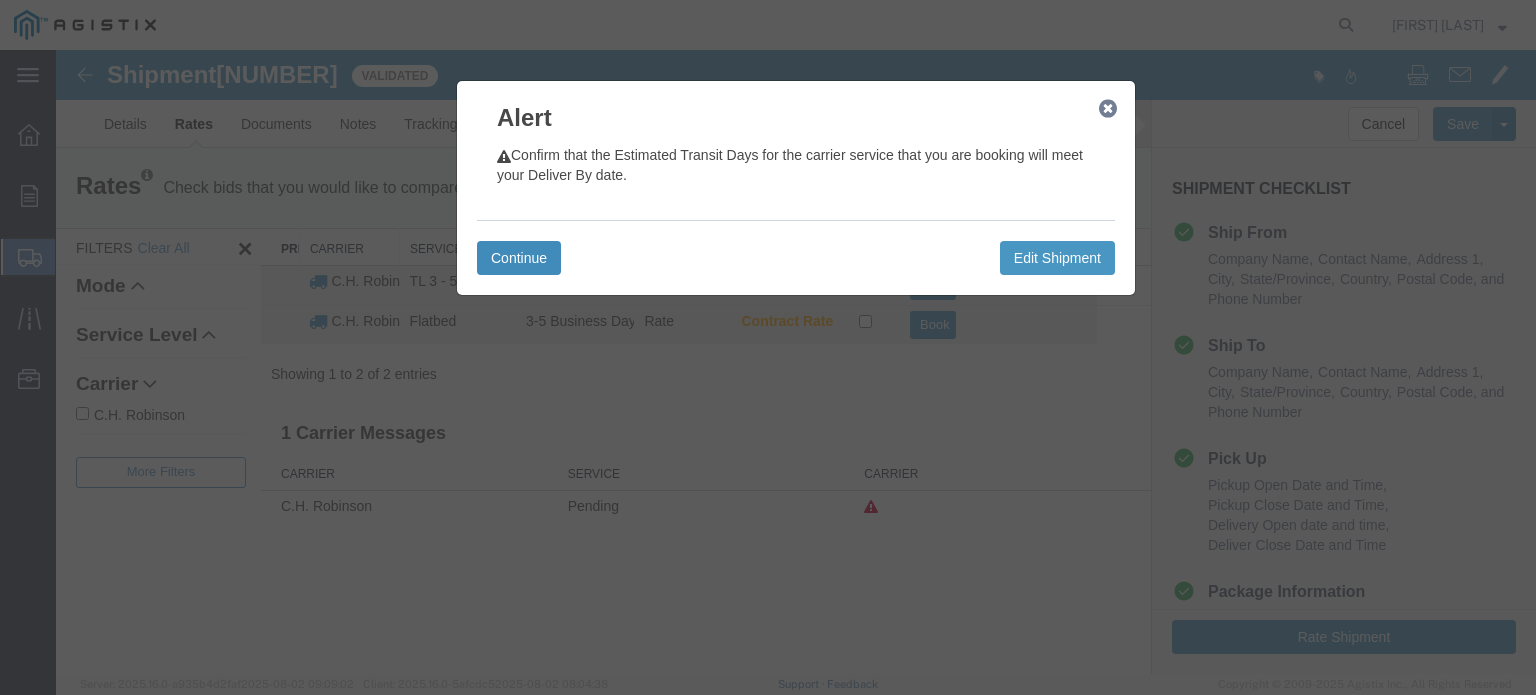 click on "Continue" at bounding box center [519, 258] 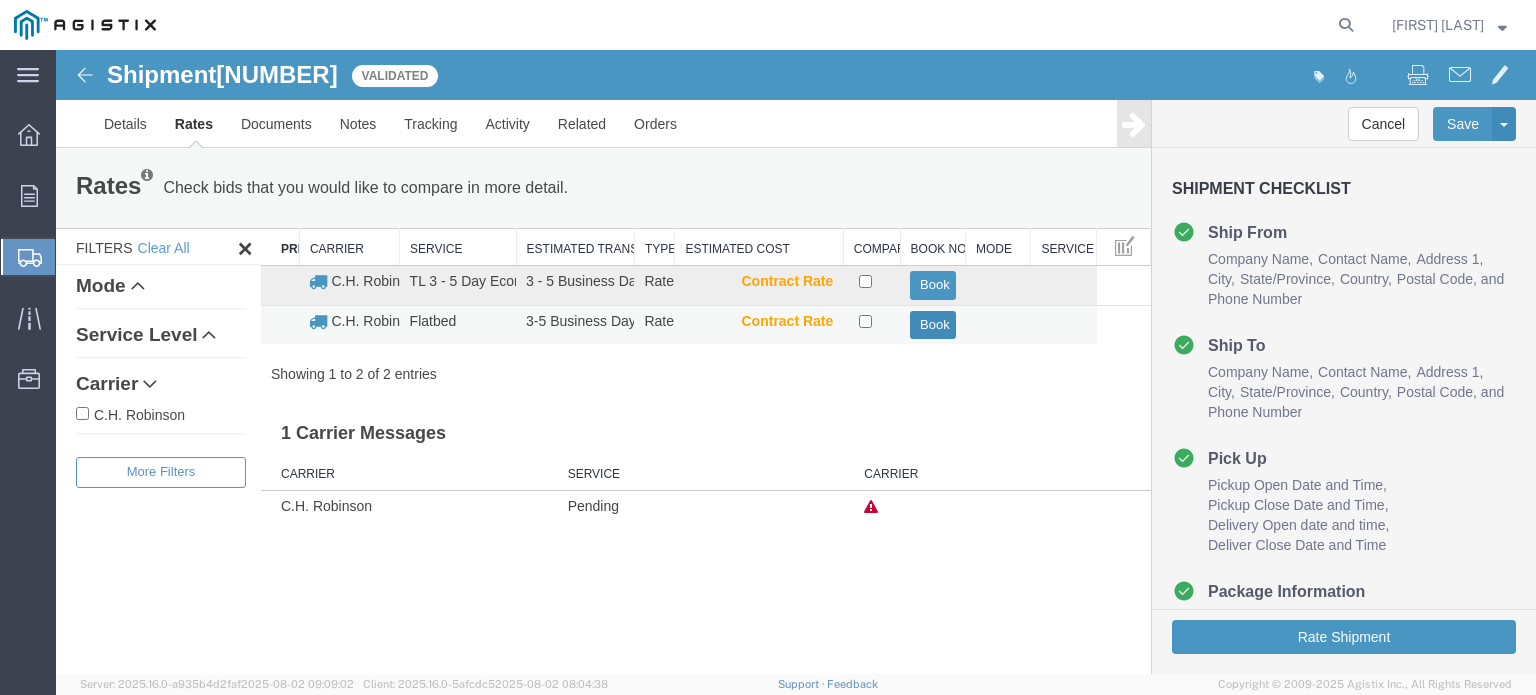 click on "Book" at bounding box center [932, 325] 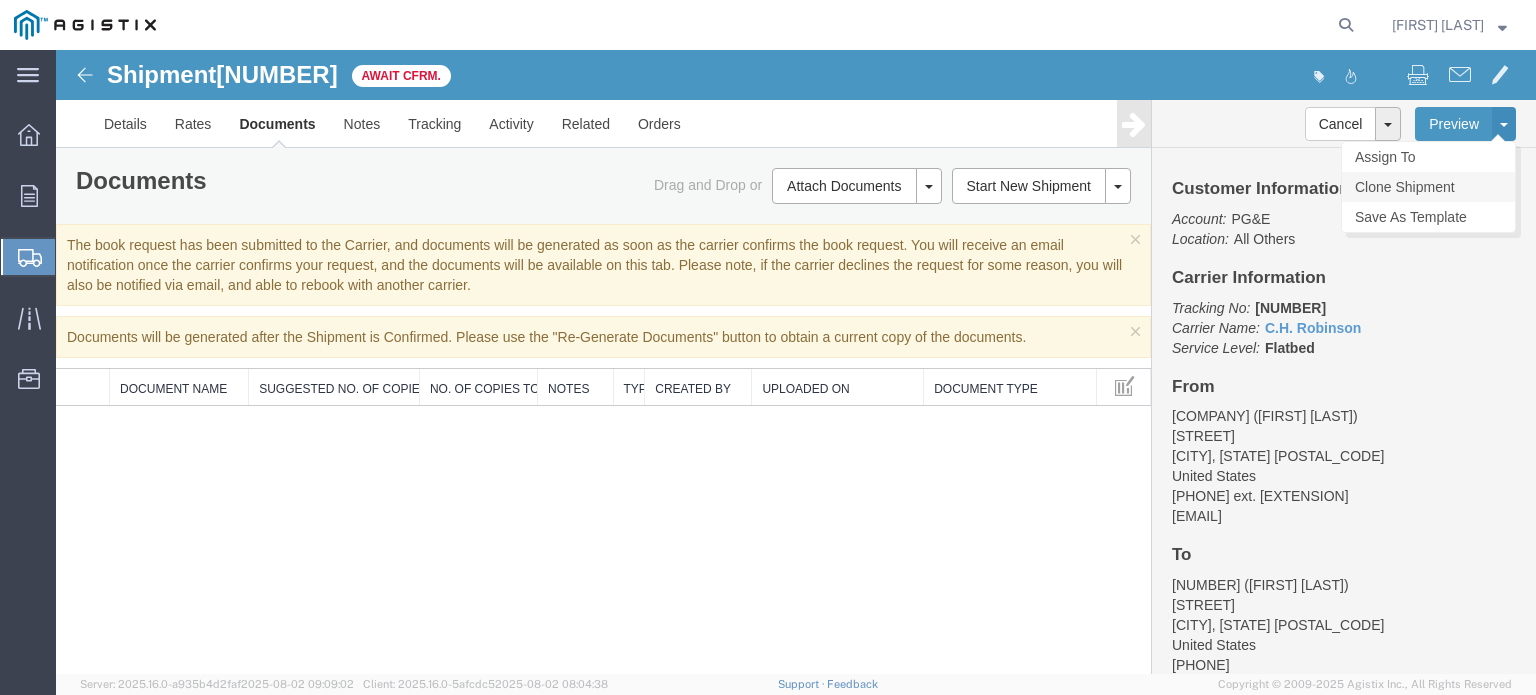 click on "Clone Shipment" at bounding box center (1428, 187) 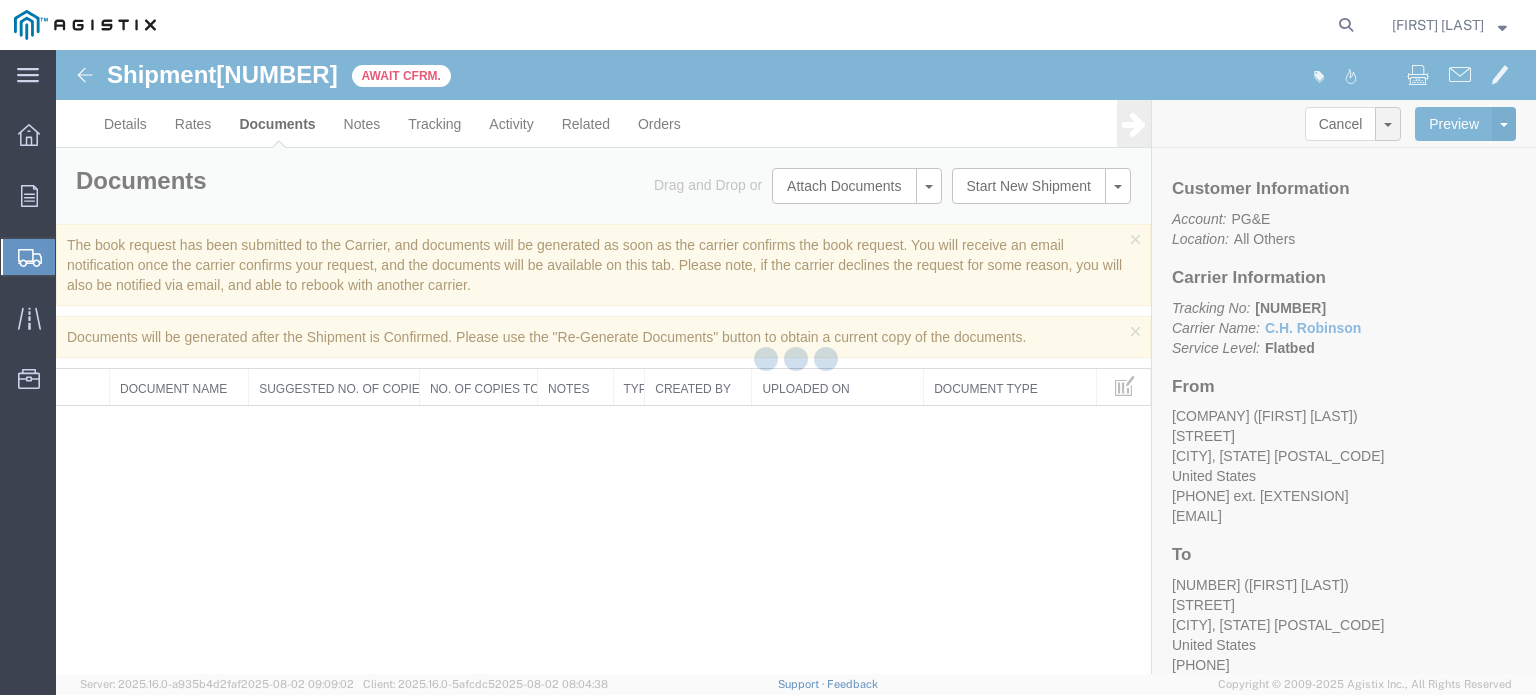 select on "47291" 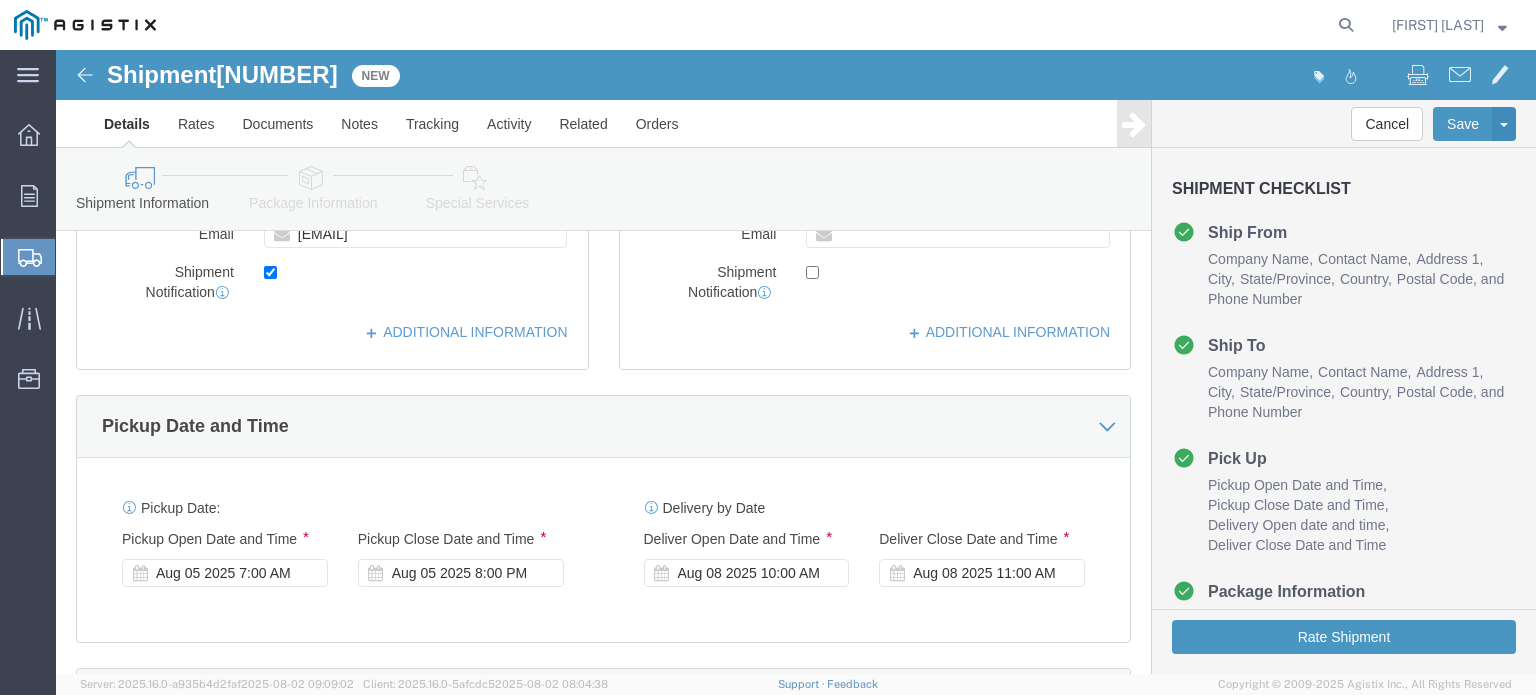 scroll, scrollTop: 700, scrollLeft: 0, axis: vertical 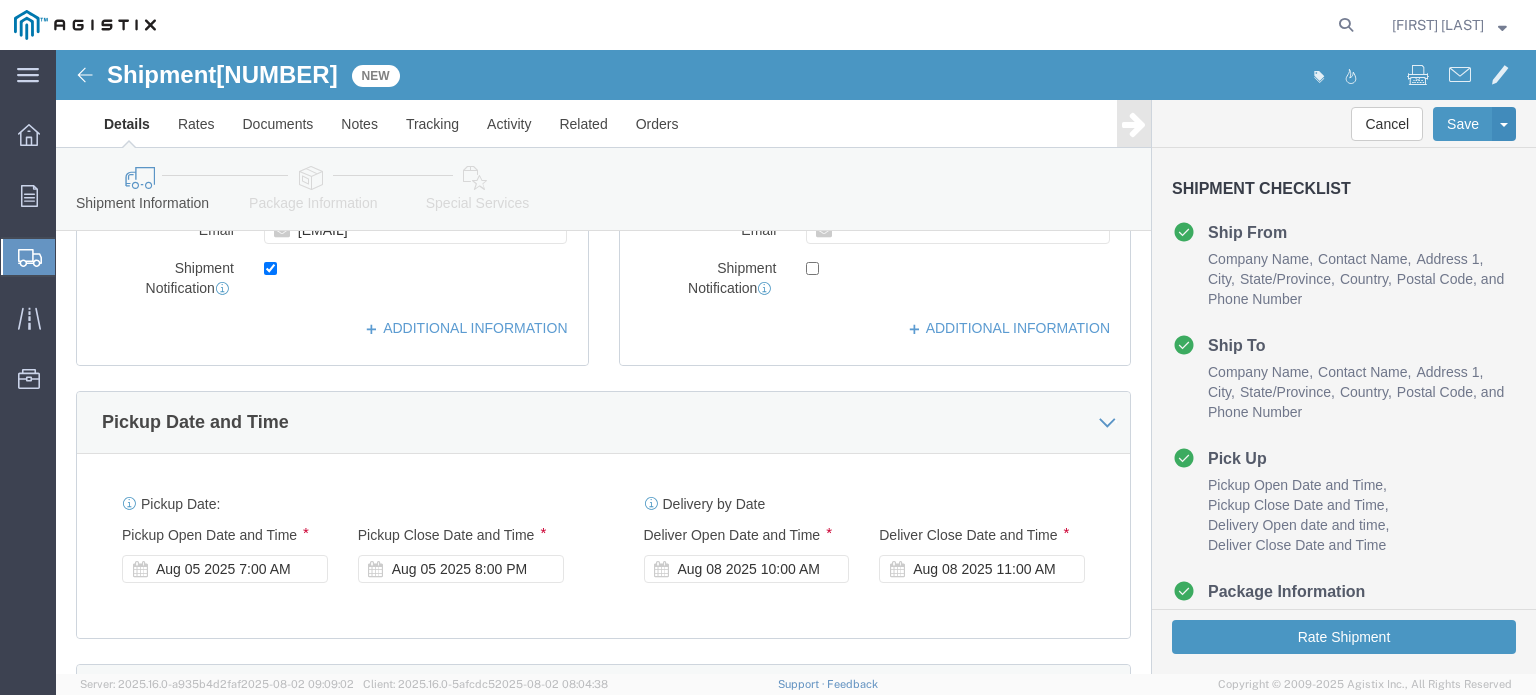 click on "Aug 08 2025 10:00 AM" 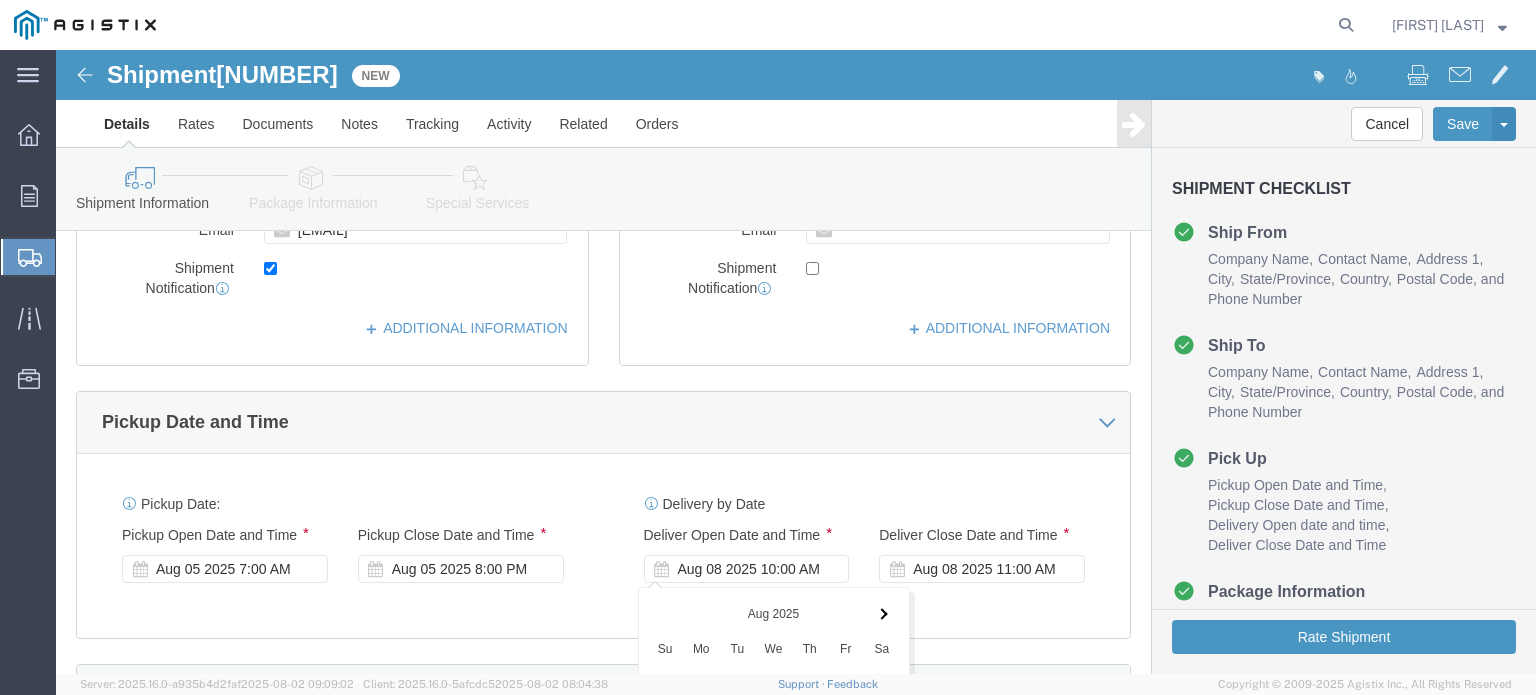 scroll, scrollTop: 1268, scrollLeft: 0, axis: vertical 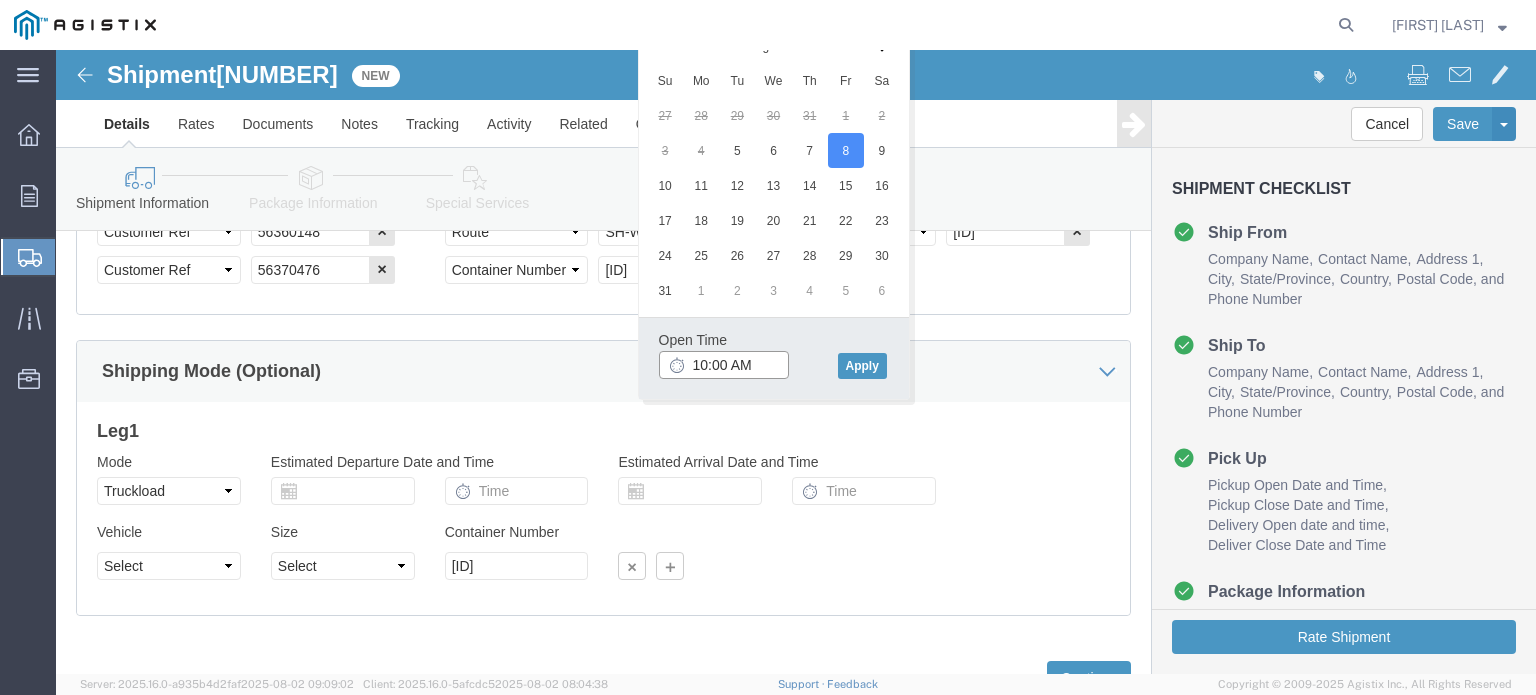 type on "8:00 AM" 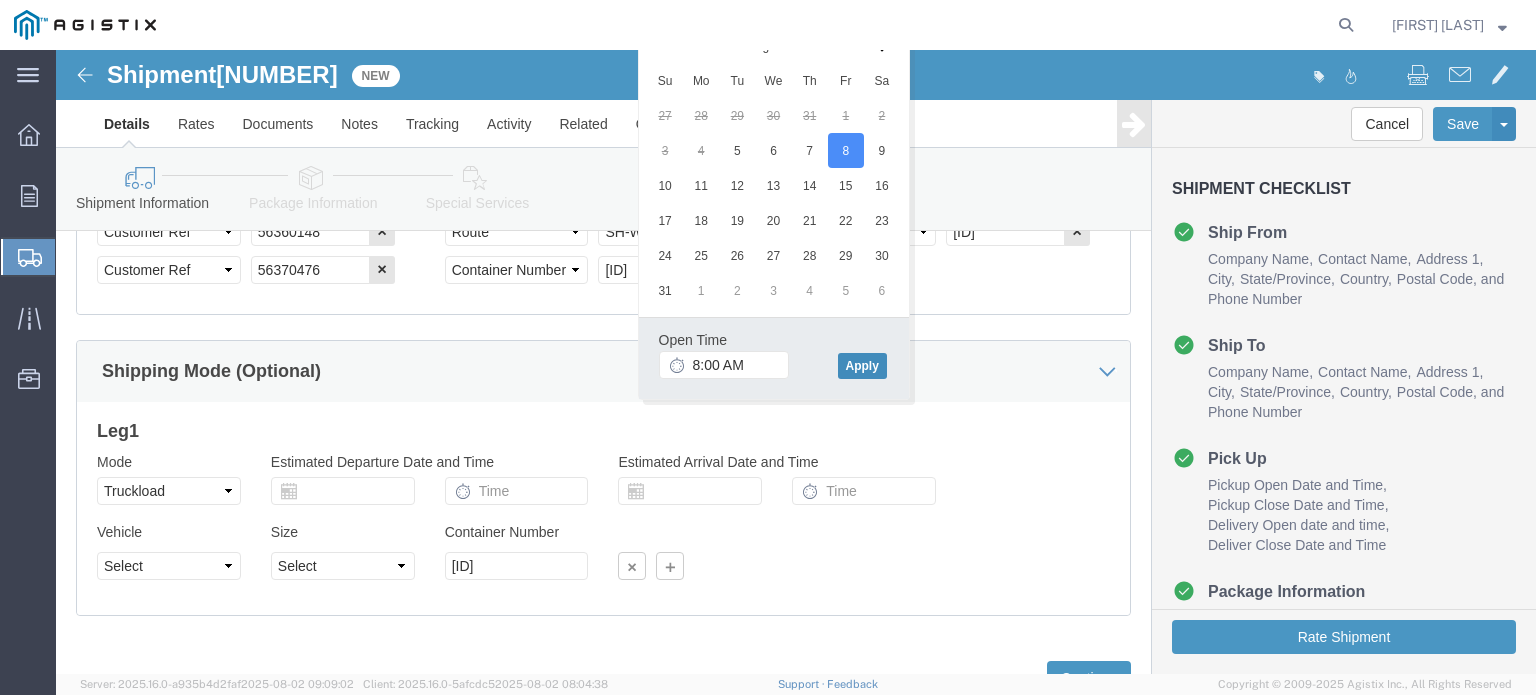 click on "Apply" 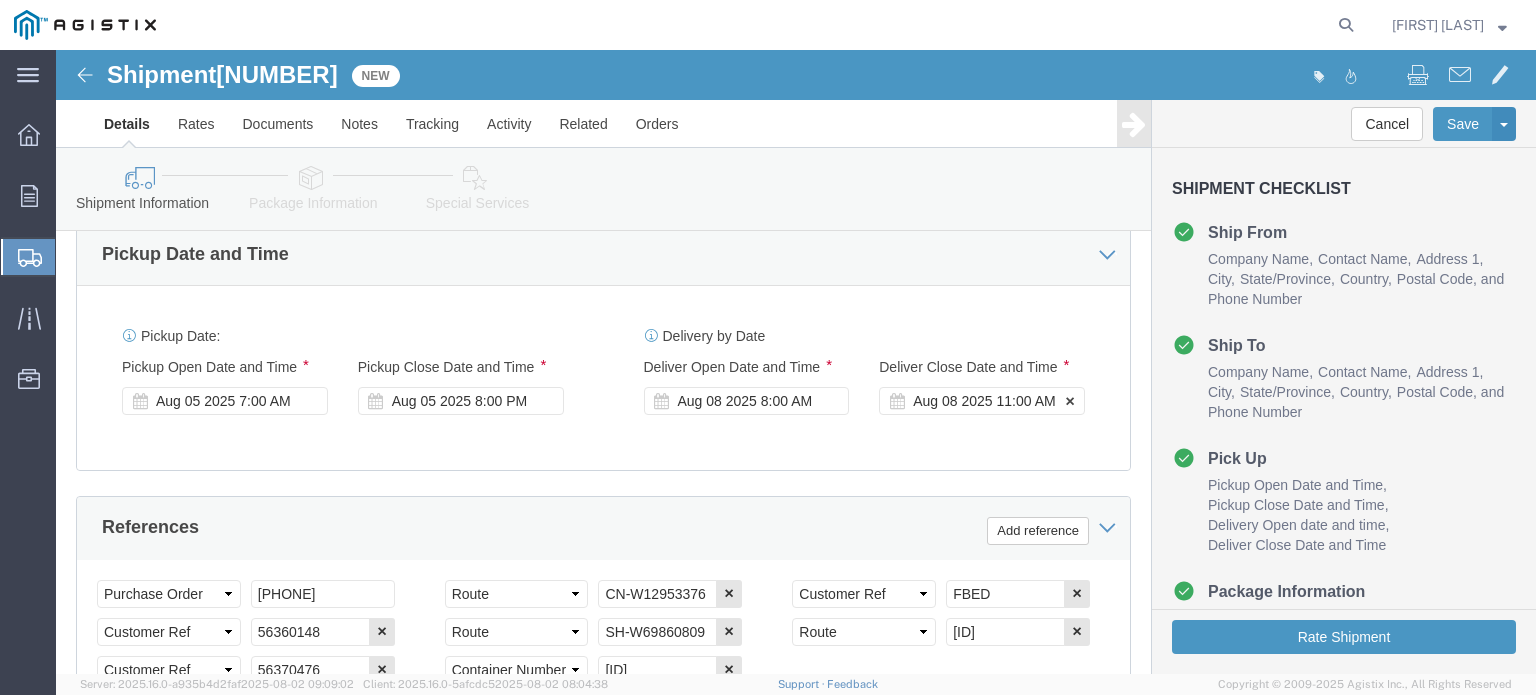 click on "Aug 08 2025 11:00 AM" 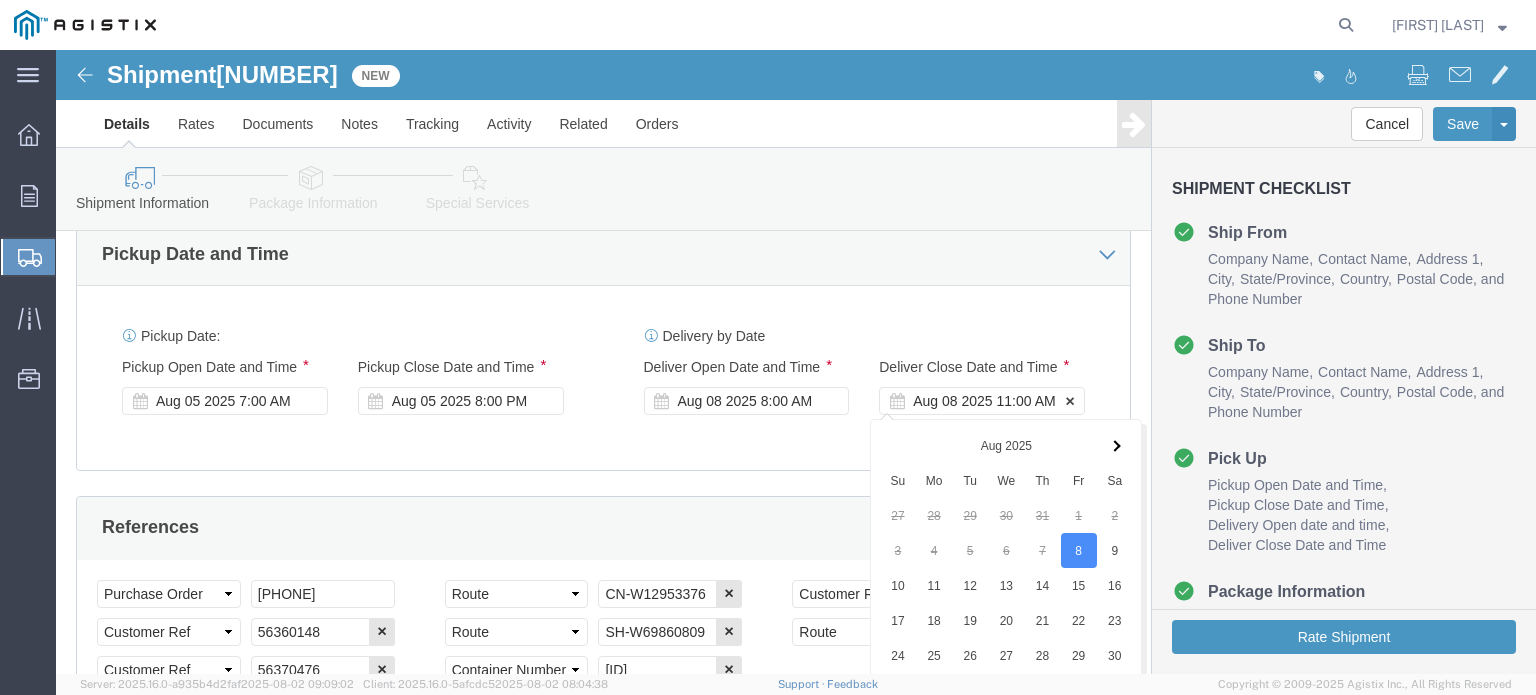 scroll, scrollTop: 1268, scrollLeft: 0, axis: vertical 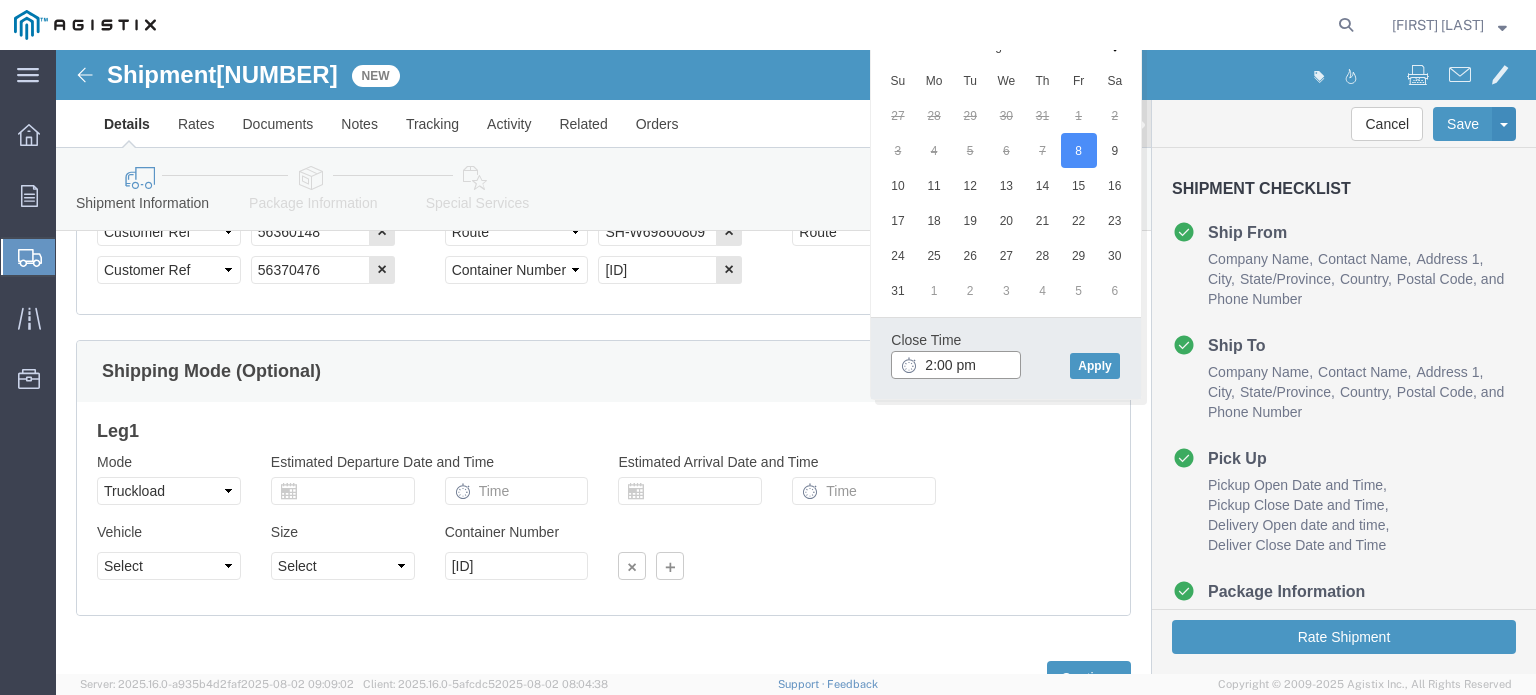 type on "2:00 pm" 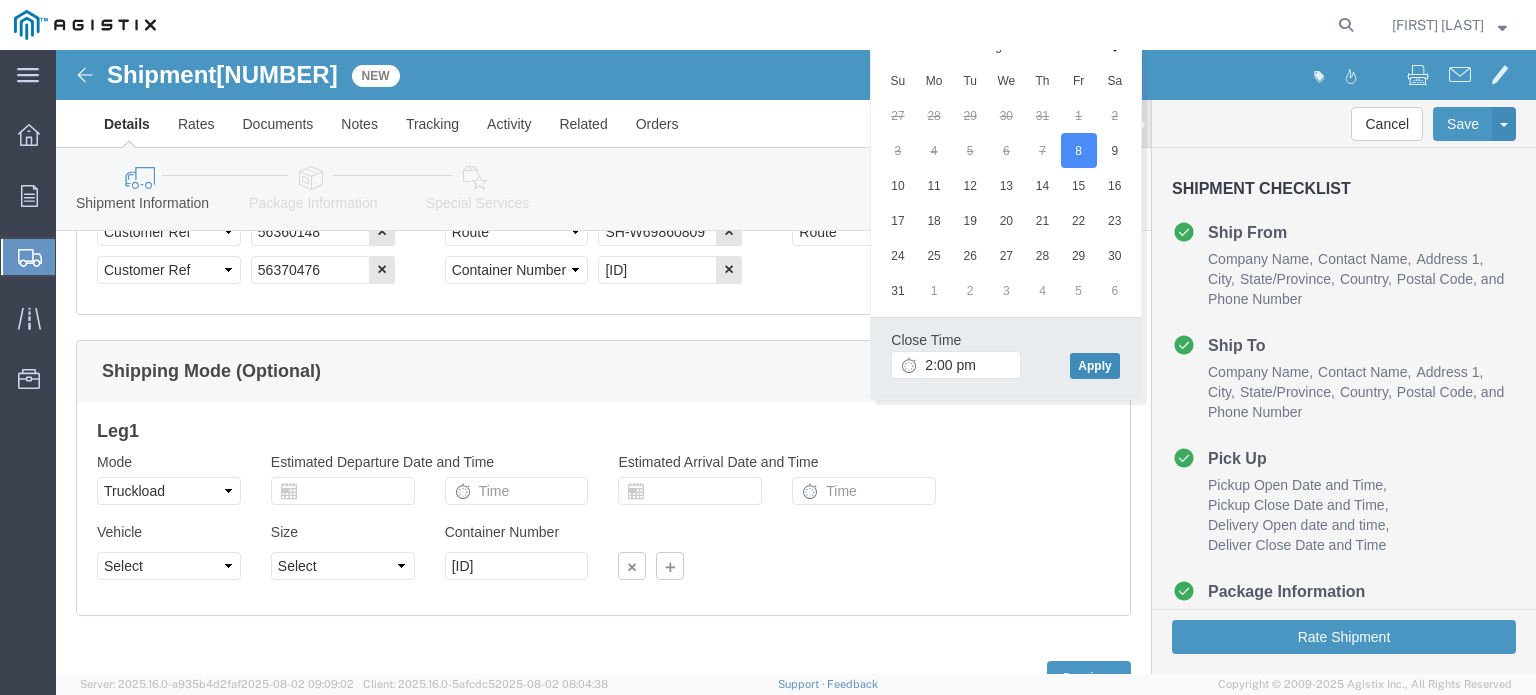 type 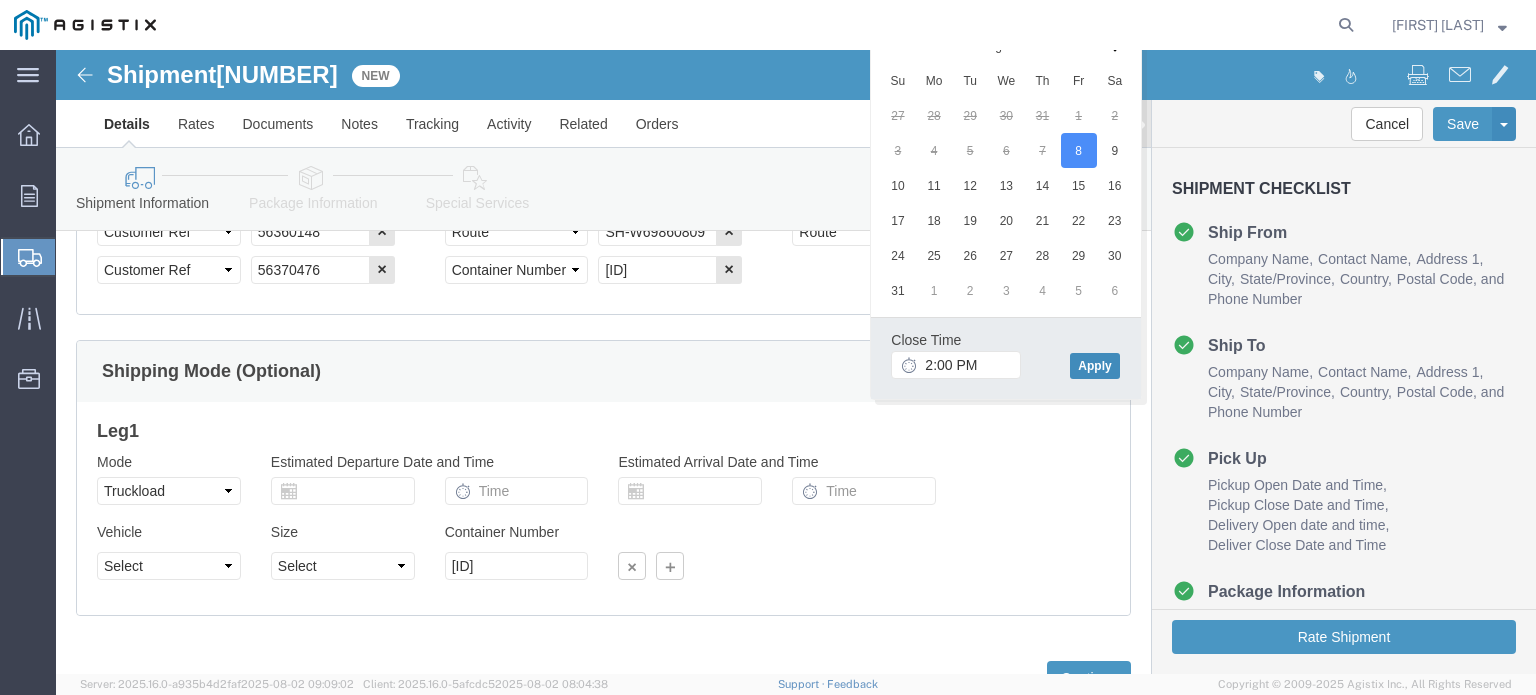 click on "Apply" 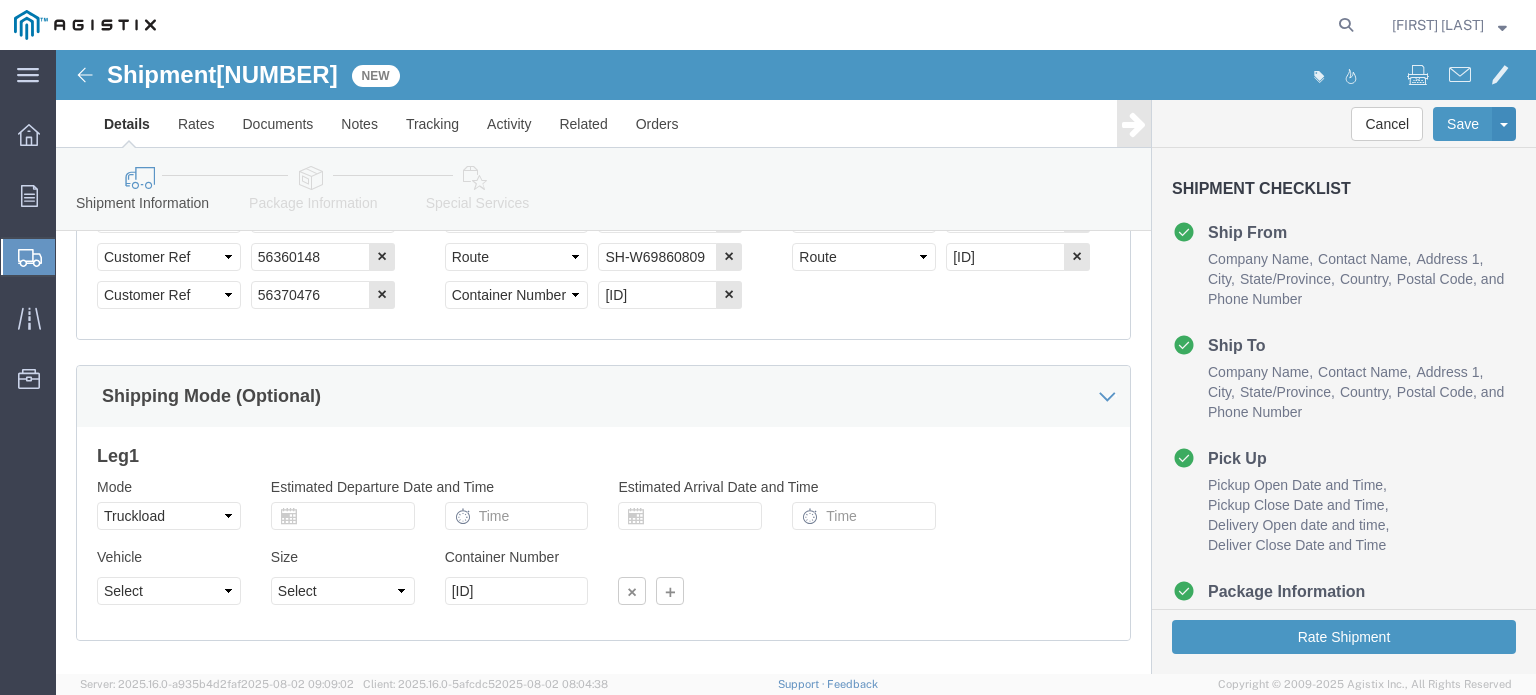scroll, scrollTop: 1349, scrollLeft: 0, axis: vertical 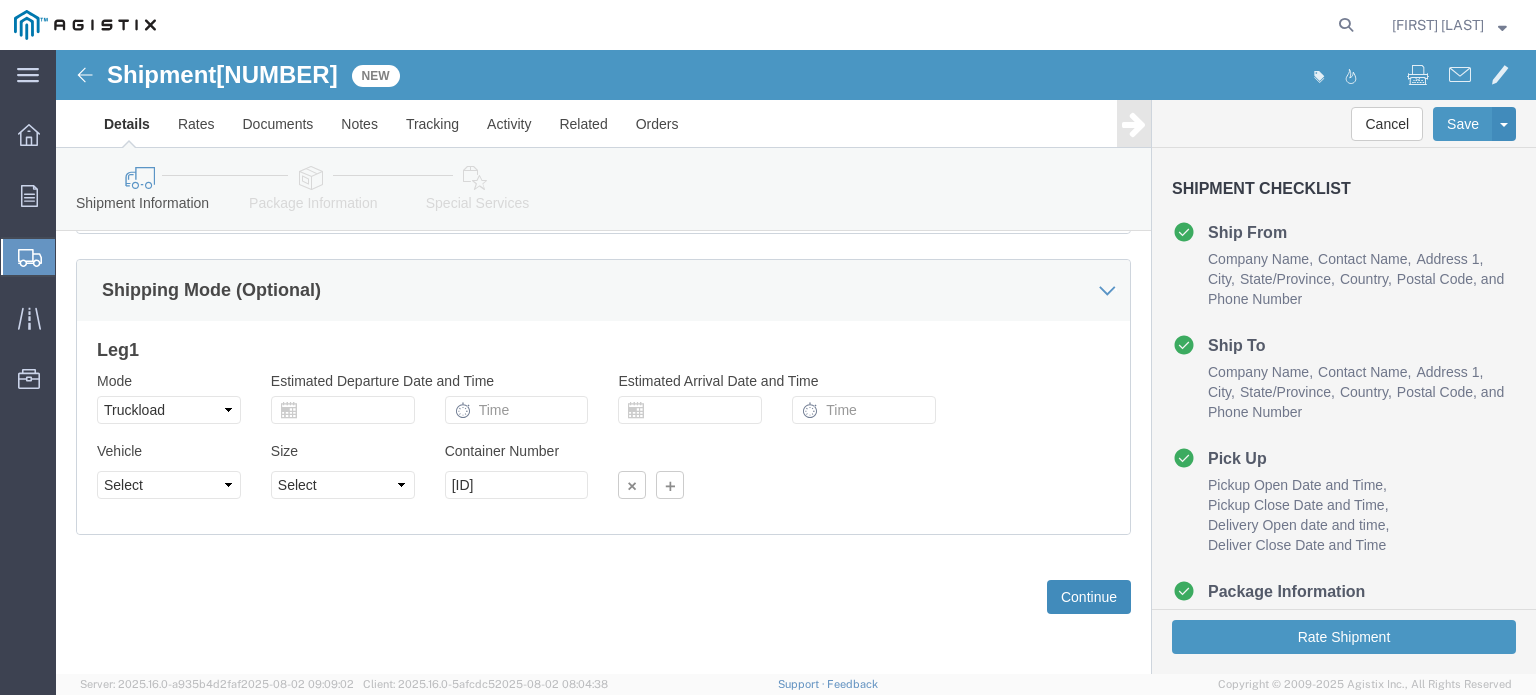 drag, startPoint x: 1009, startPoint y: 546, endPoint x: 1000, endPoint y: 537, distance: 12.727922 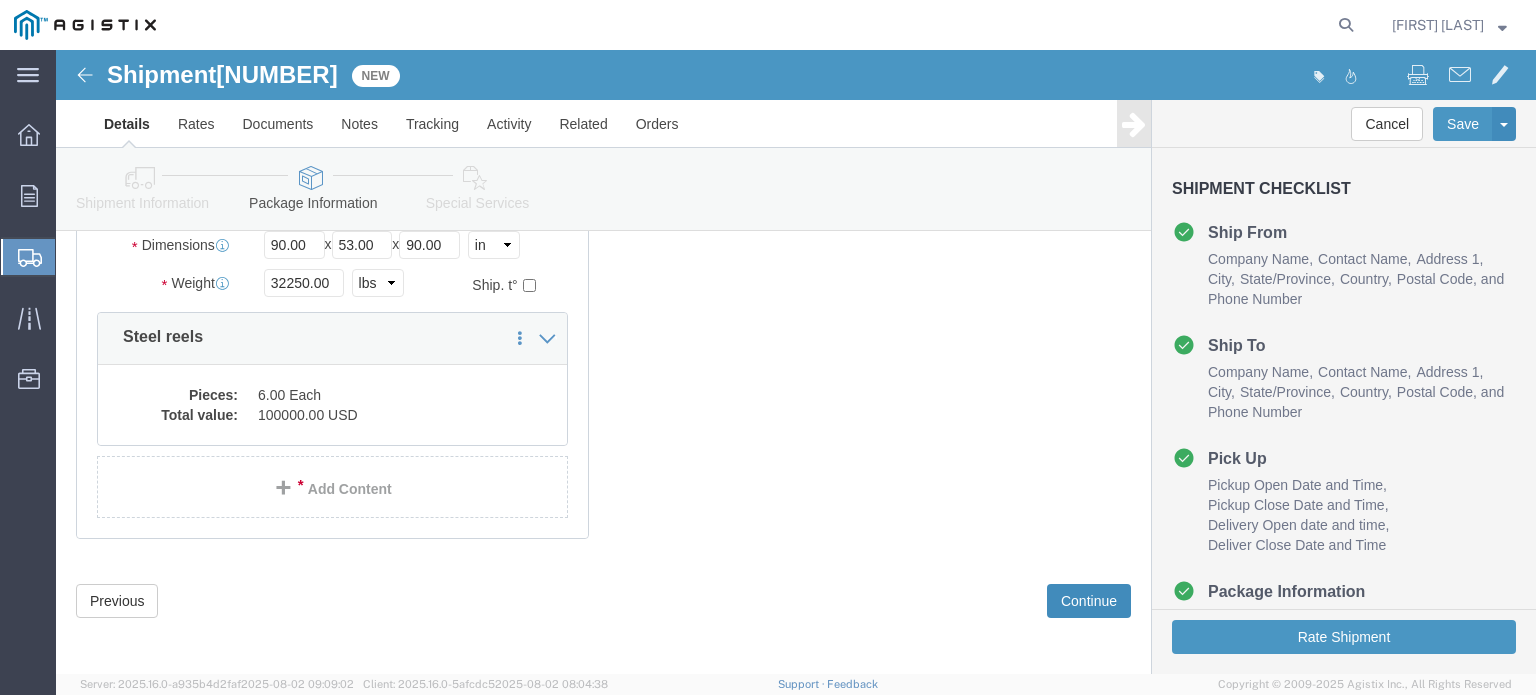 scroll, scrollTop: 269, scrollLeft: 0, axis: vertical 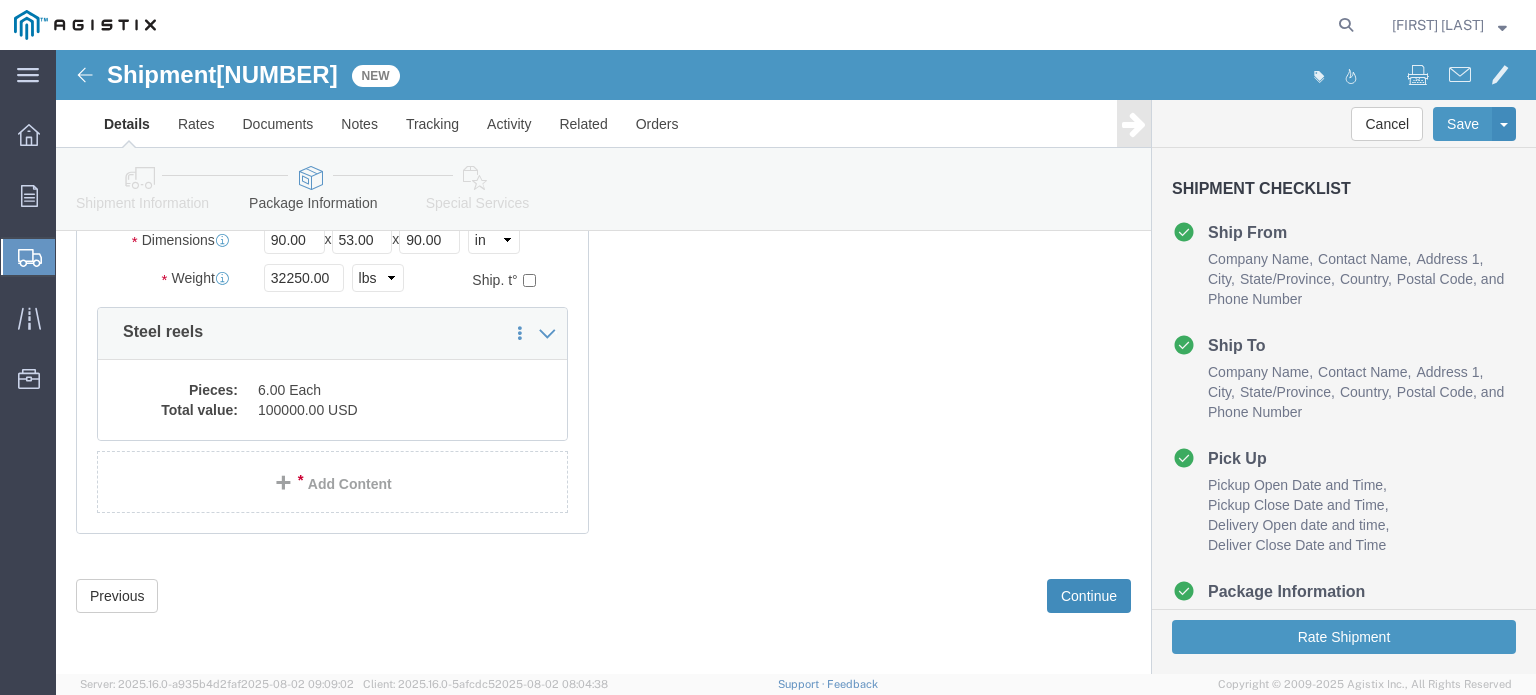 click on "Continue" 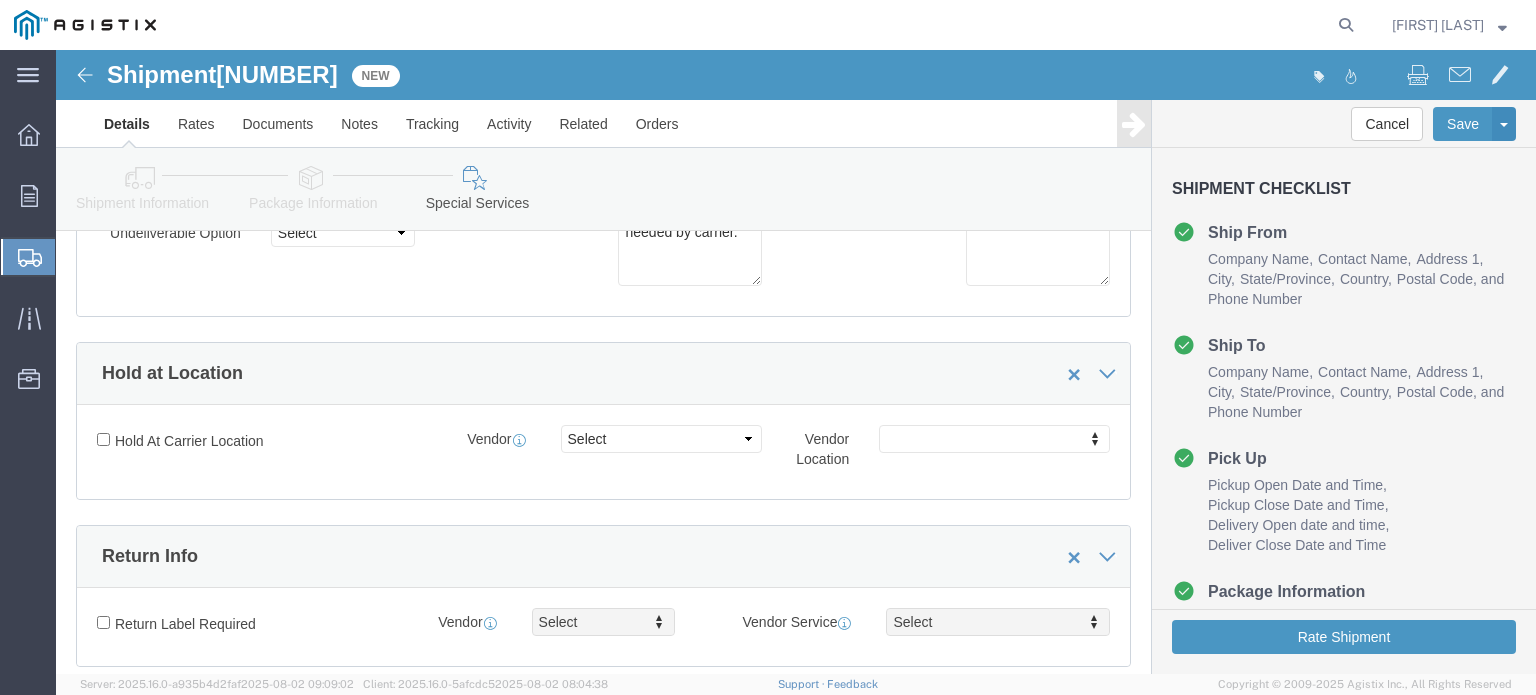 scroll, scrollTop: 0, scrollLeft: 0, axis: both 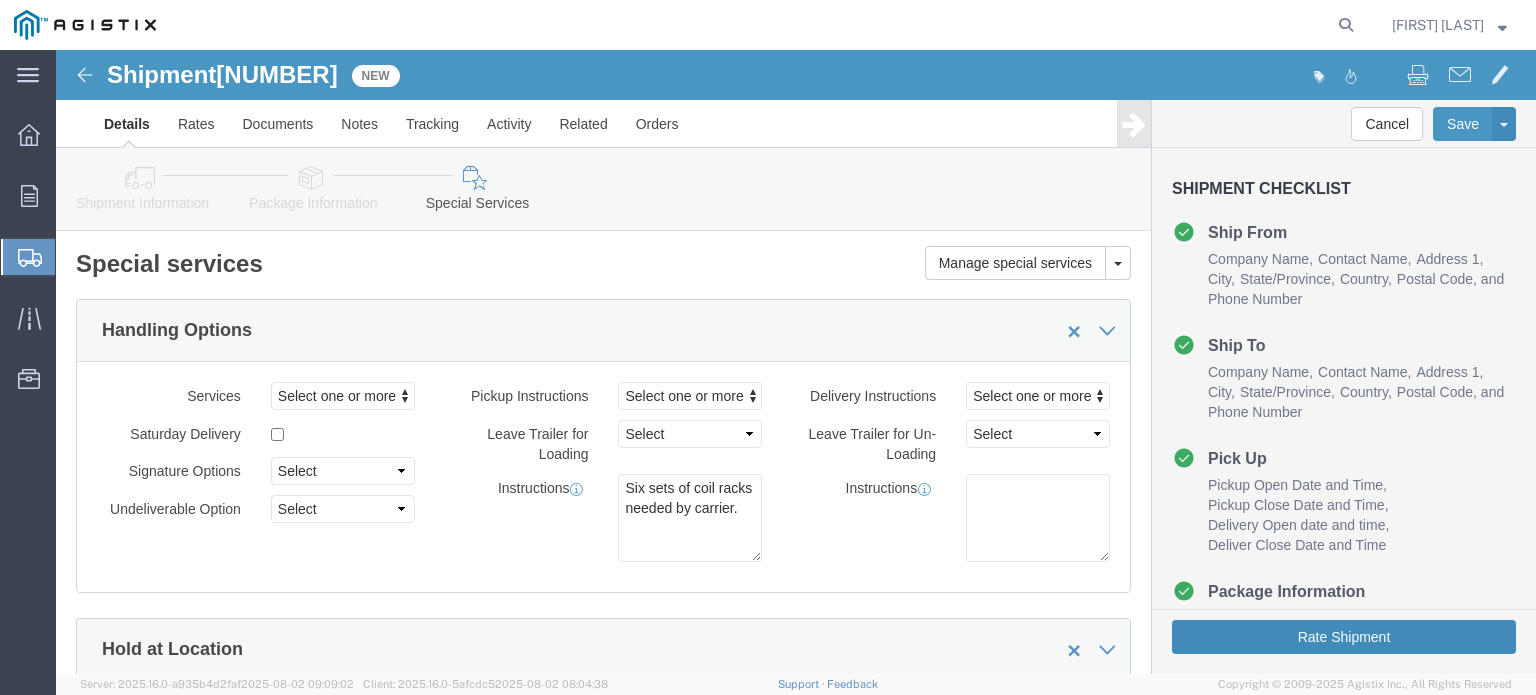 click on "Rate Shipment" 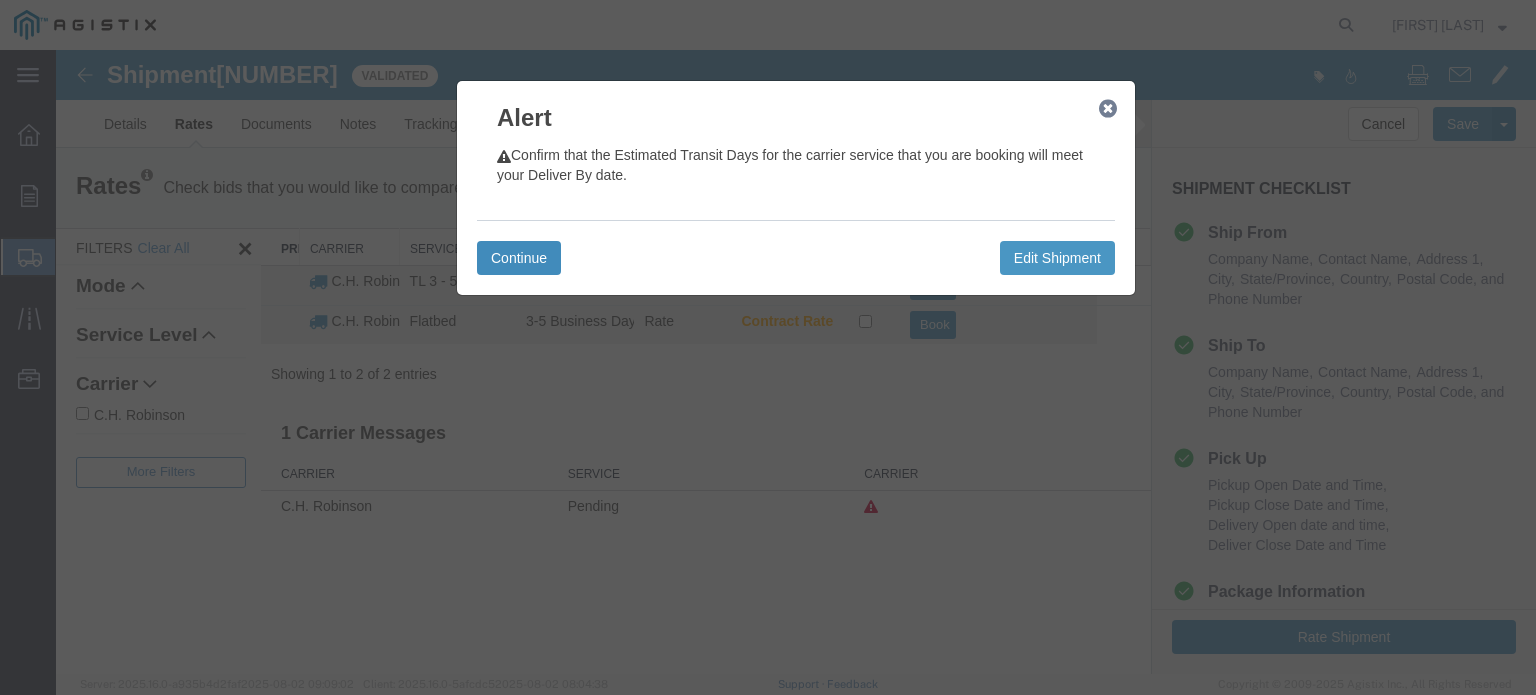 click on "Continue" at bounding box center [519, 258] 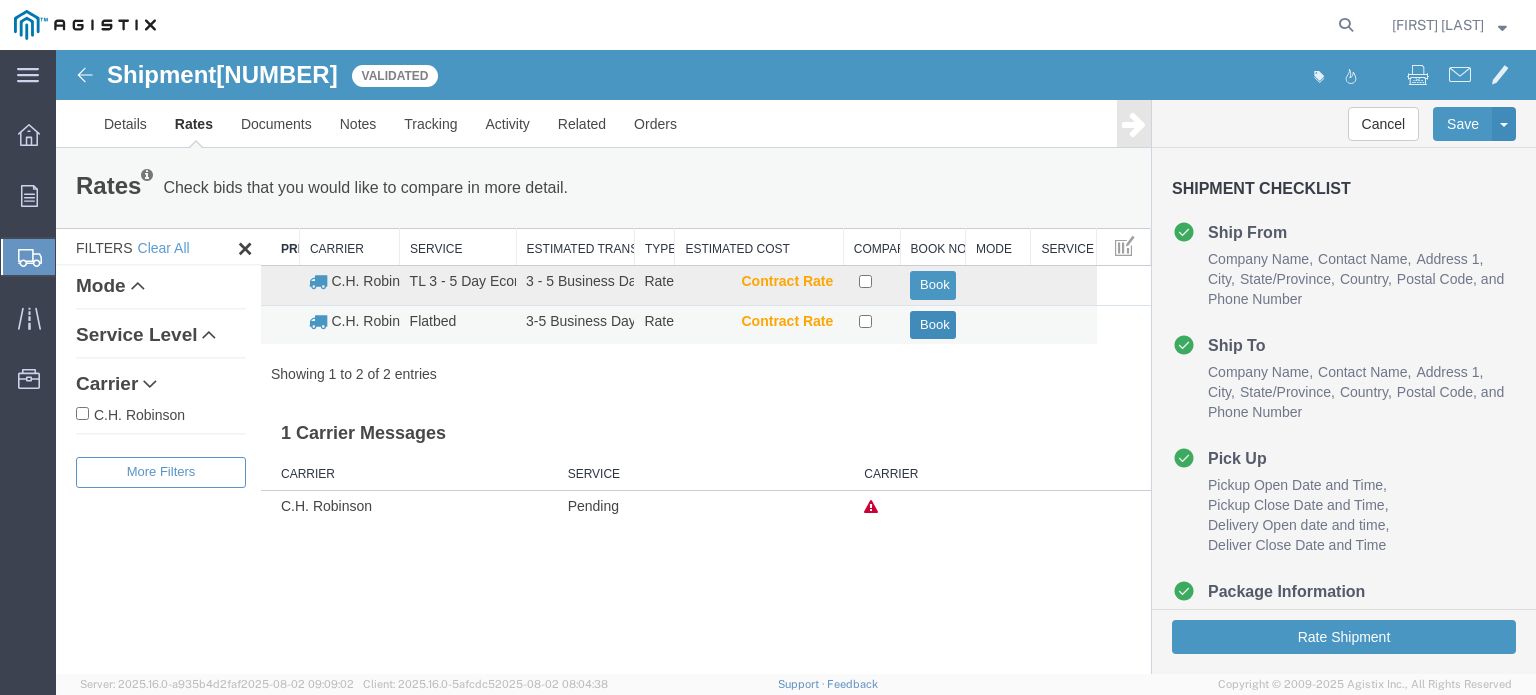 click on "Book" at bounding box center [932, 325] 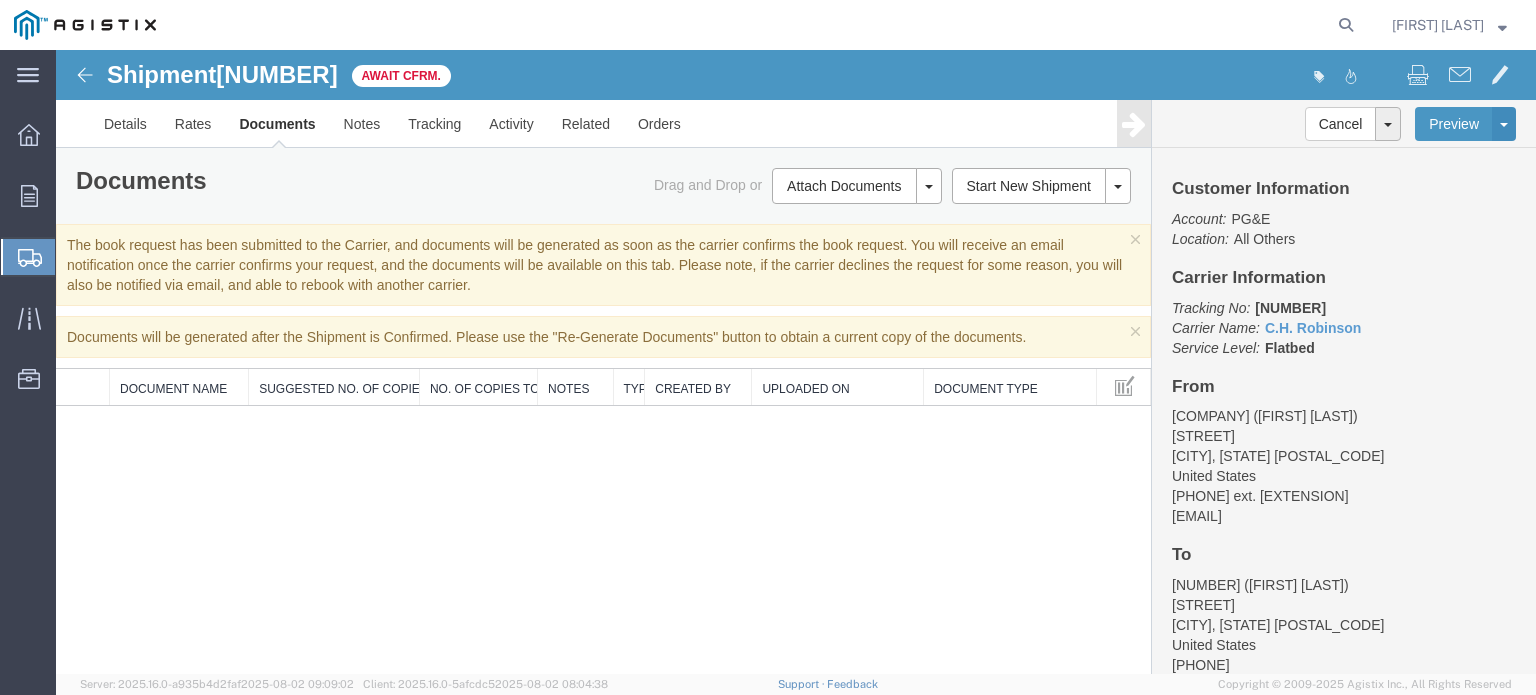 click on "[FIRST] [LAST]" 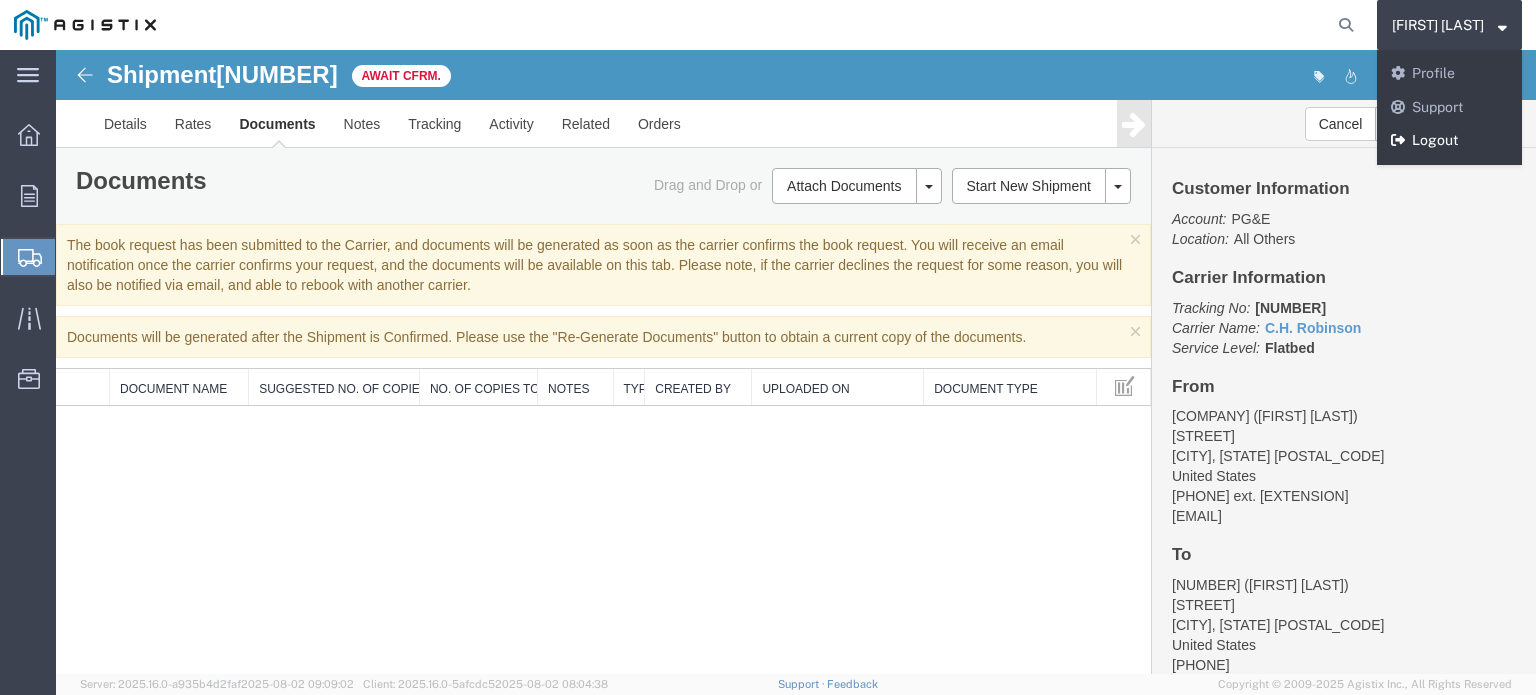 click on "Logout" 